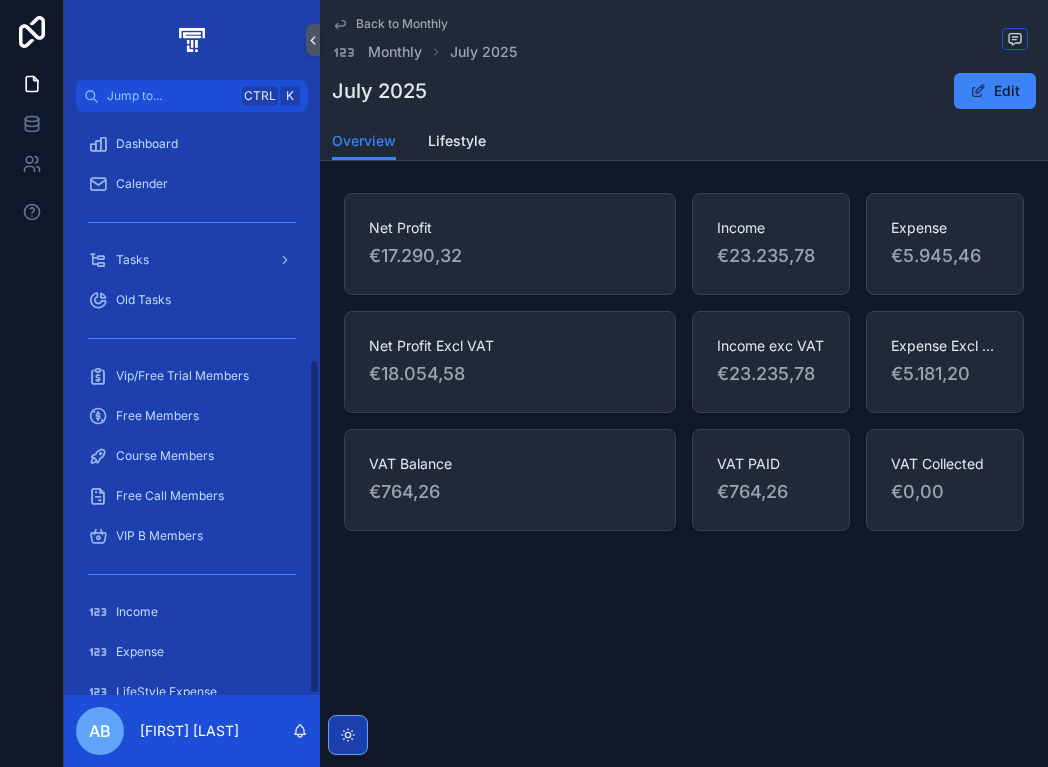 scroll, scrollTop: 0, scrollLeft: 0, axis: both 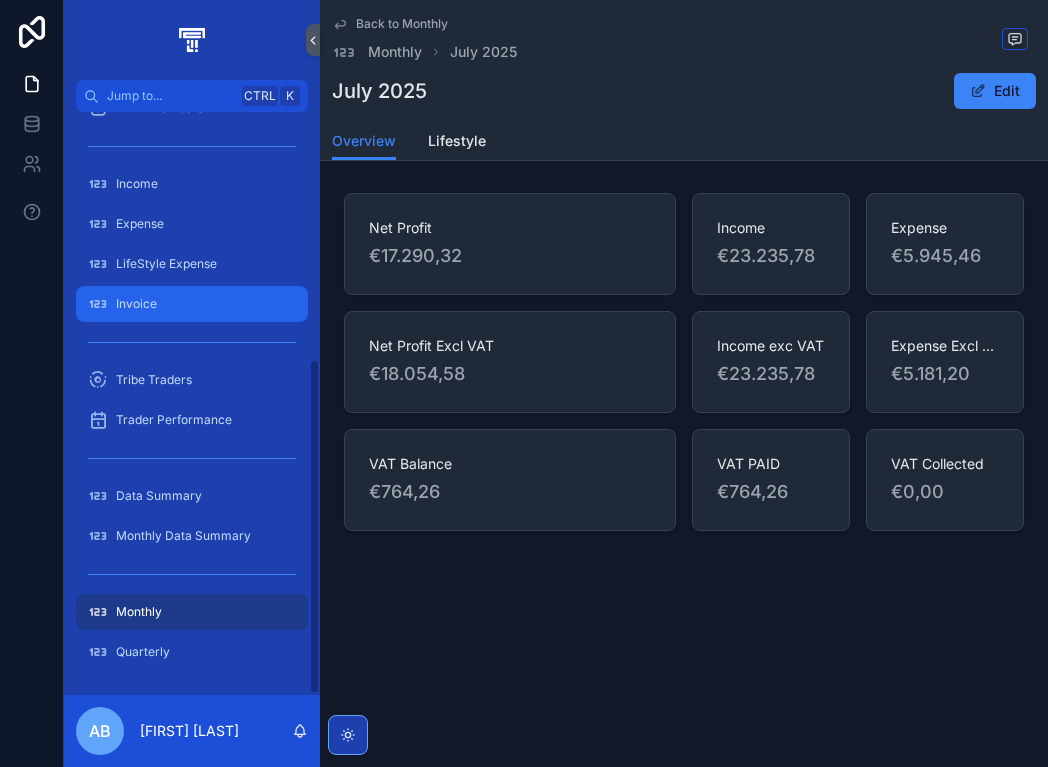 click on "Invoice" at bounding box center (192, 304) 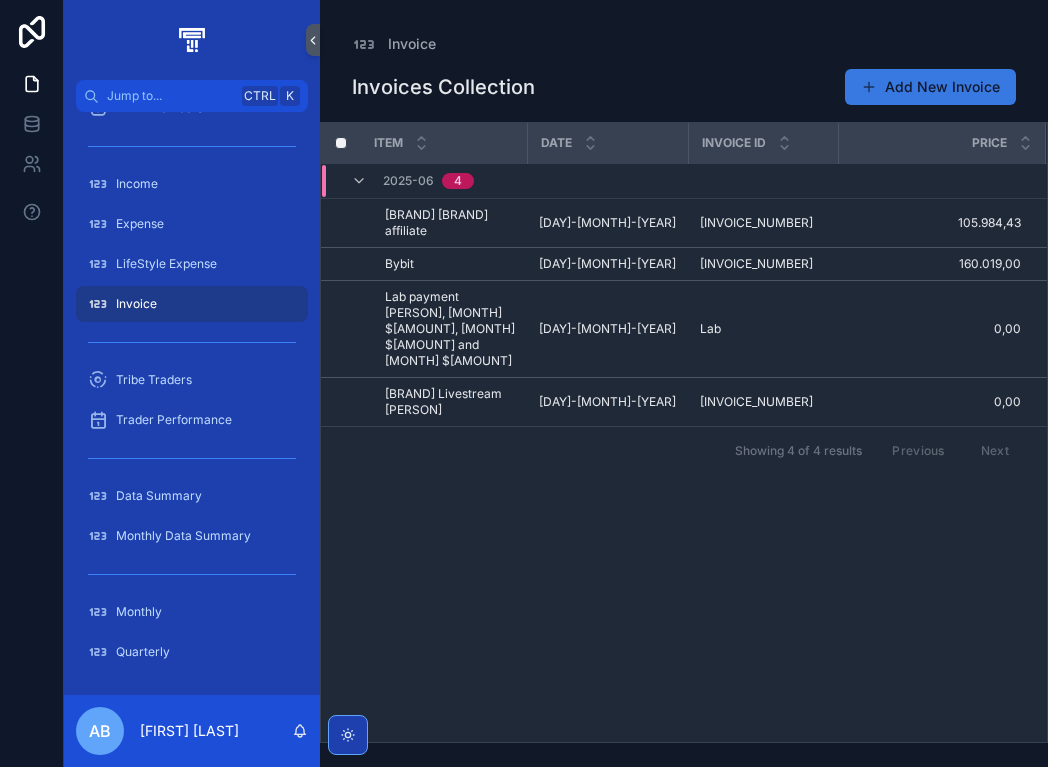 click on "Add New Invoice" at bounding box center (930, 87) 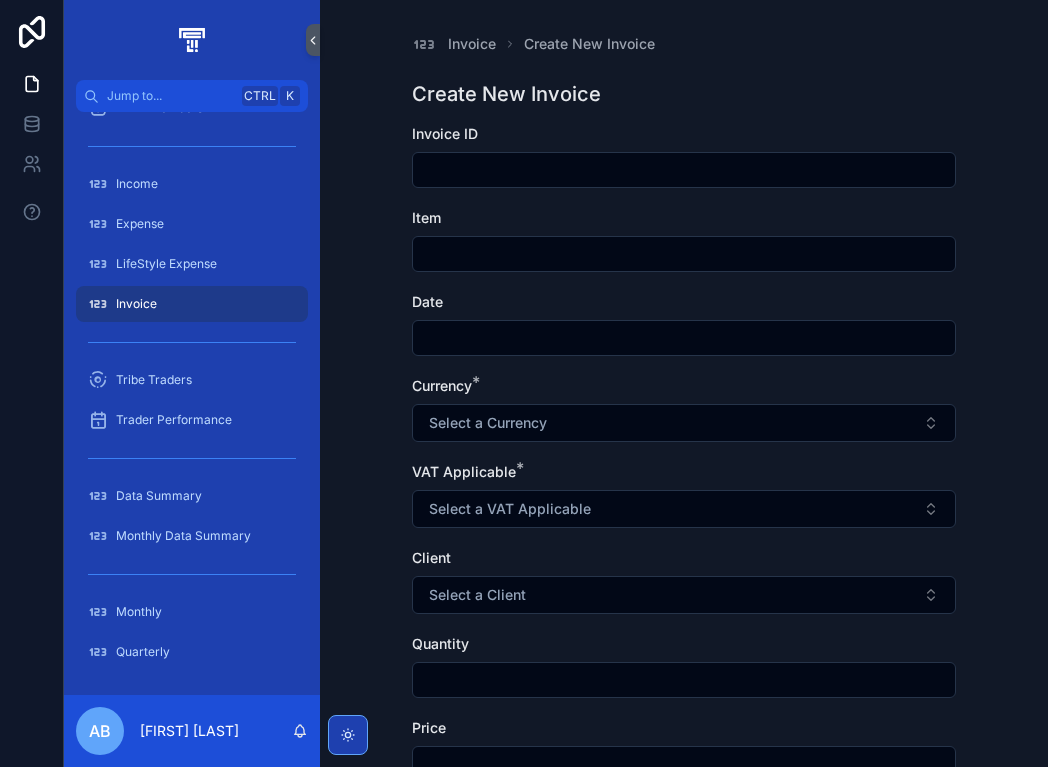 click at bounding box center (684, 170) 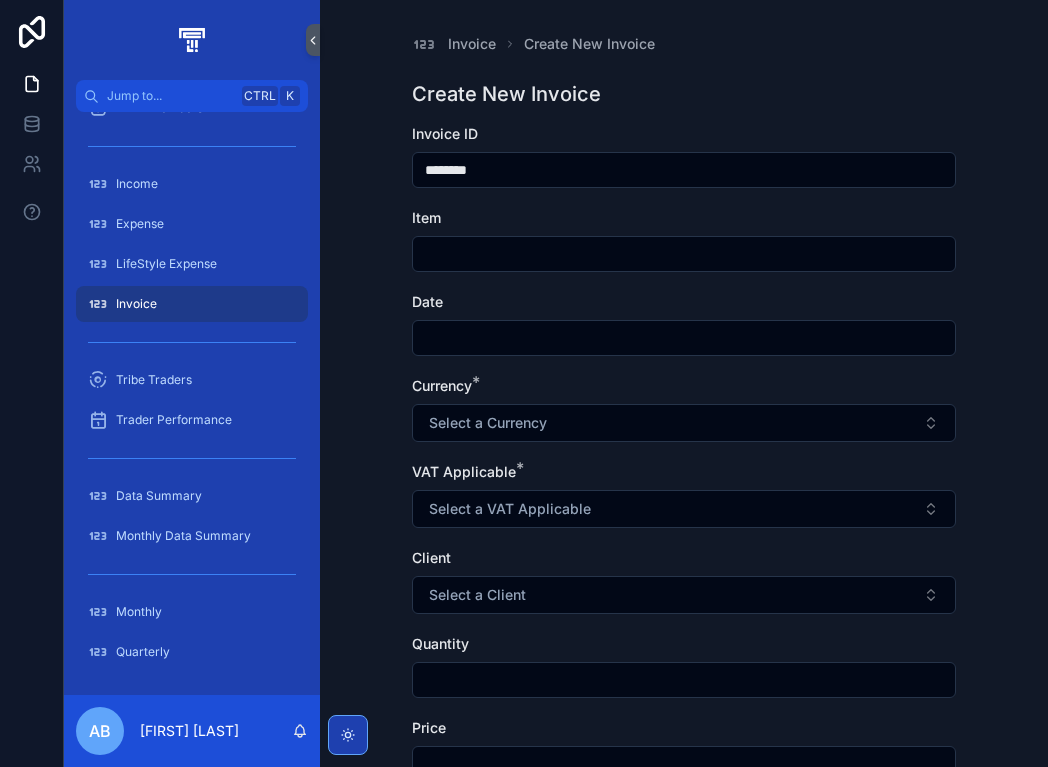 type on "********" 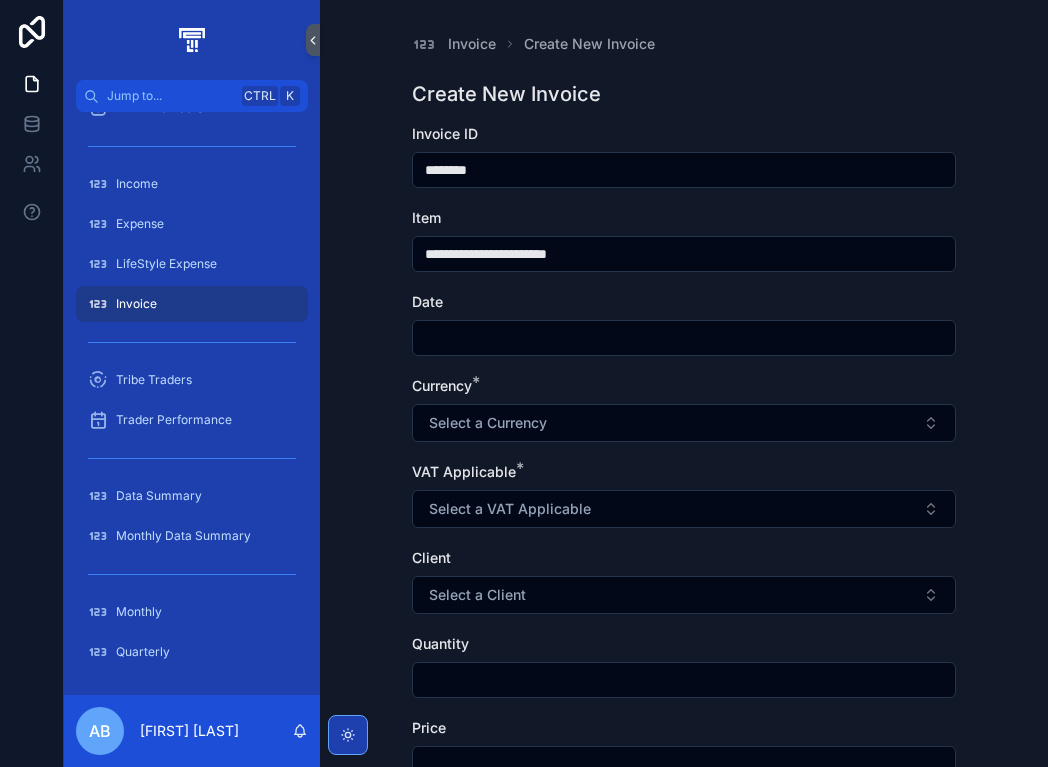 click at bounding box center (684, 338) 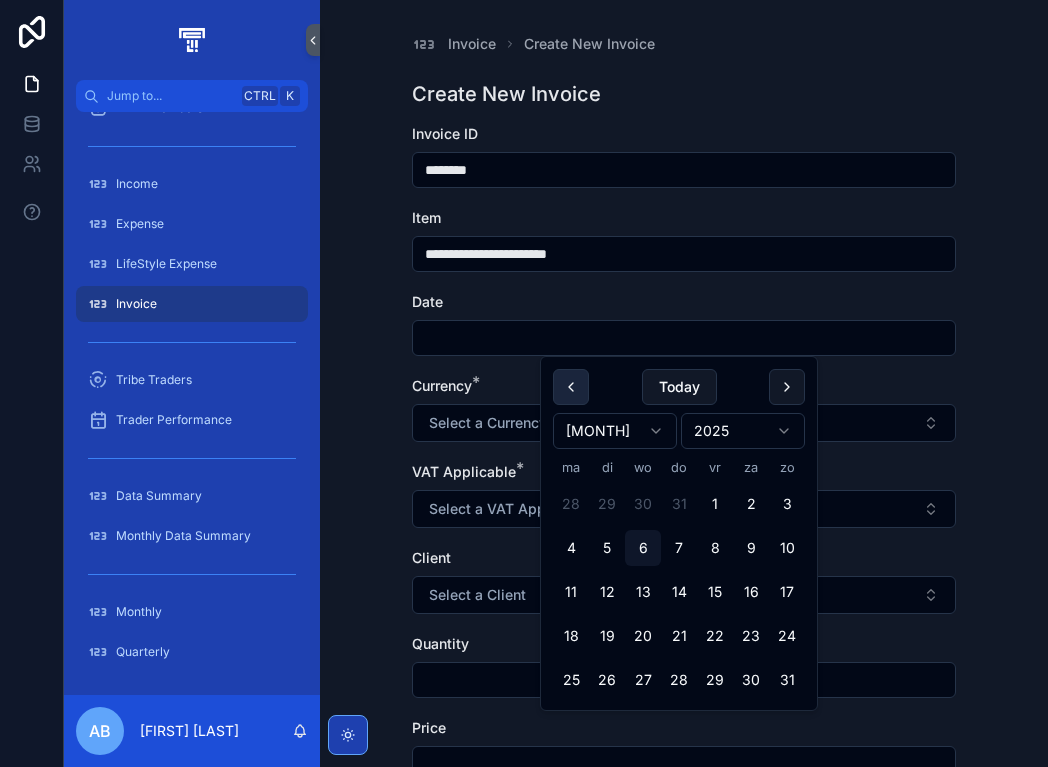 click at bounding box center [571, 387] 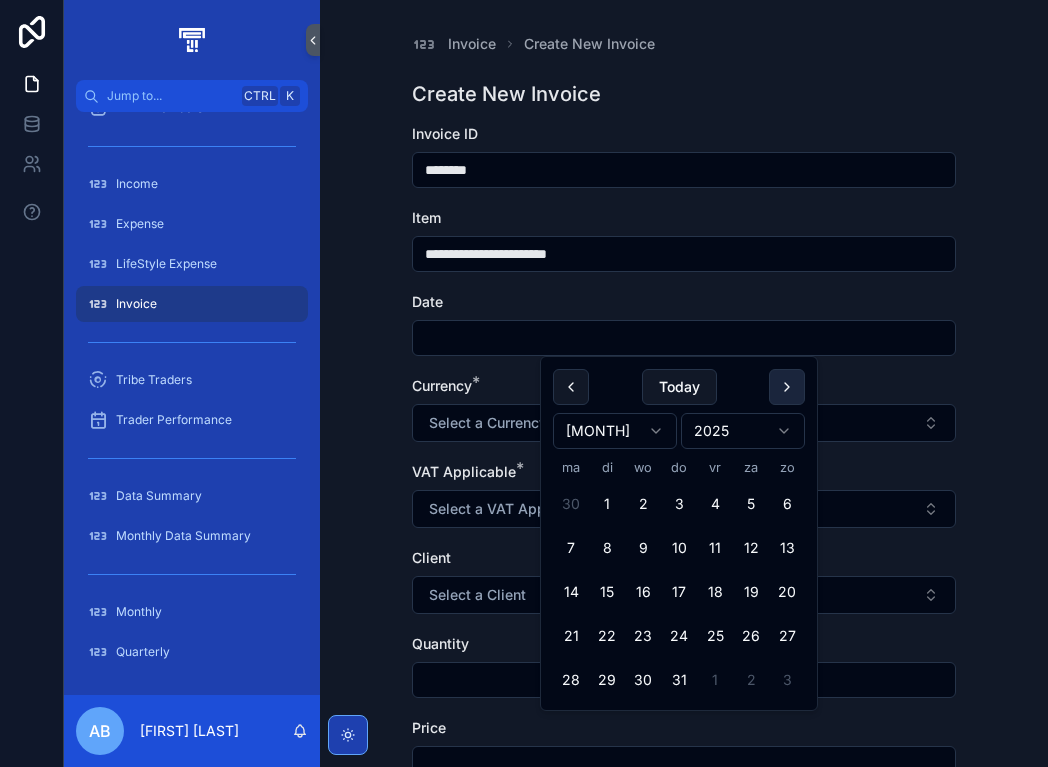 click at bounding box center (787, 387) 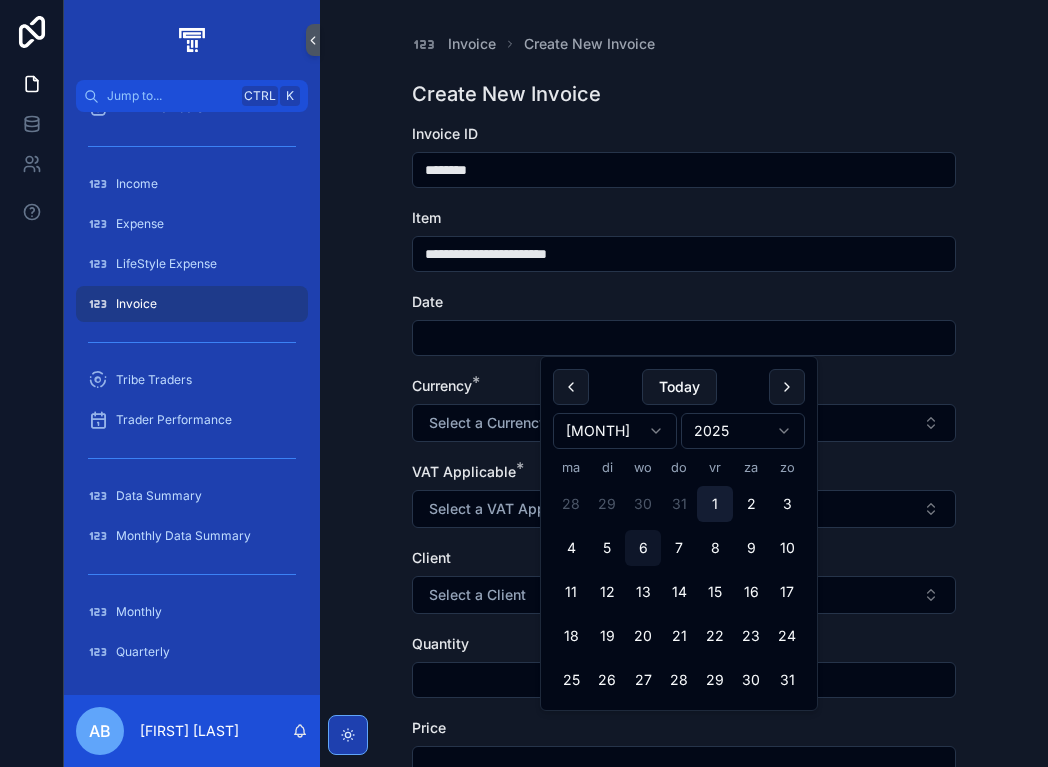 click on "1" at bounding box center (715, 504) 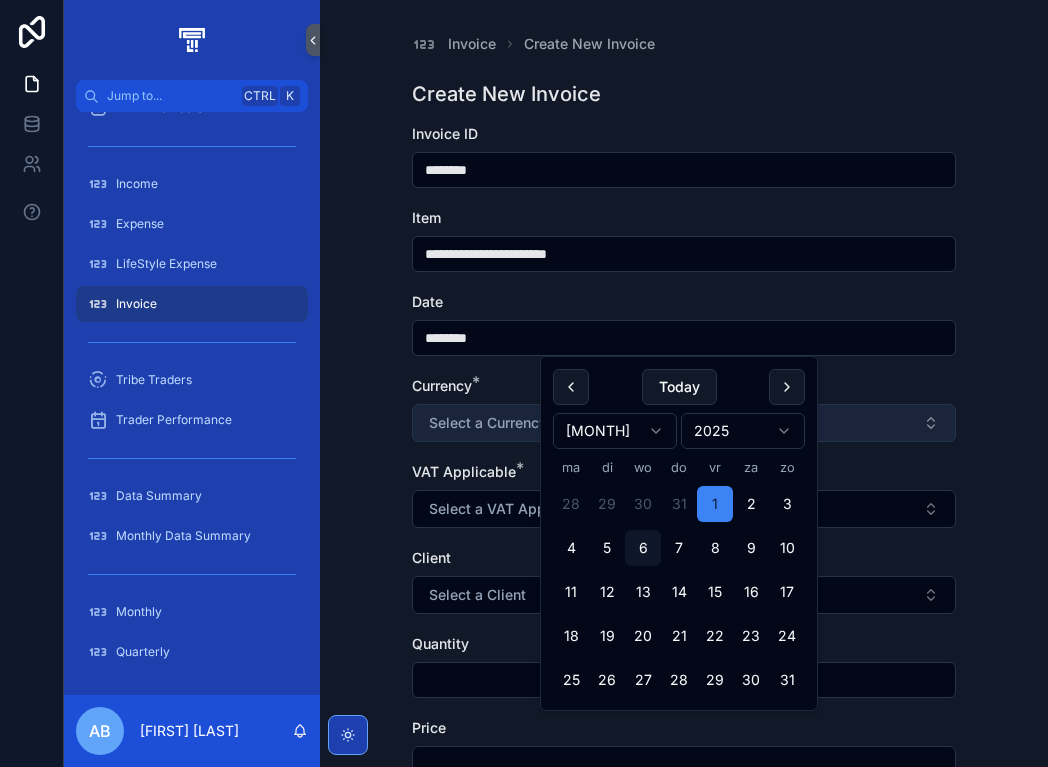 click on "Select a Currency" at bounding box center (684, 423) 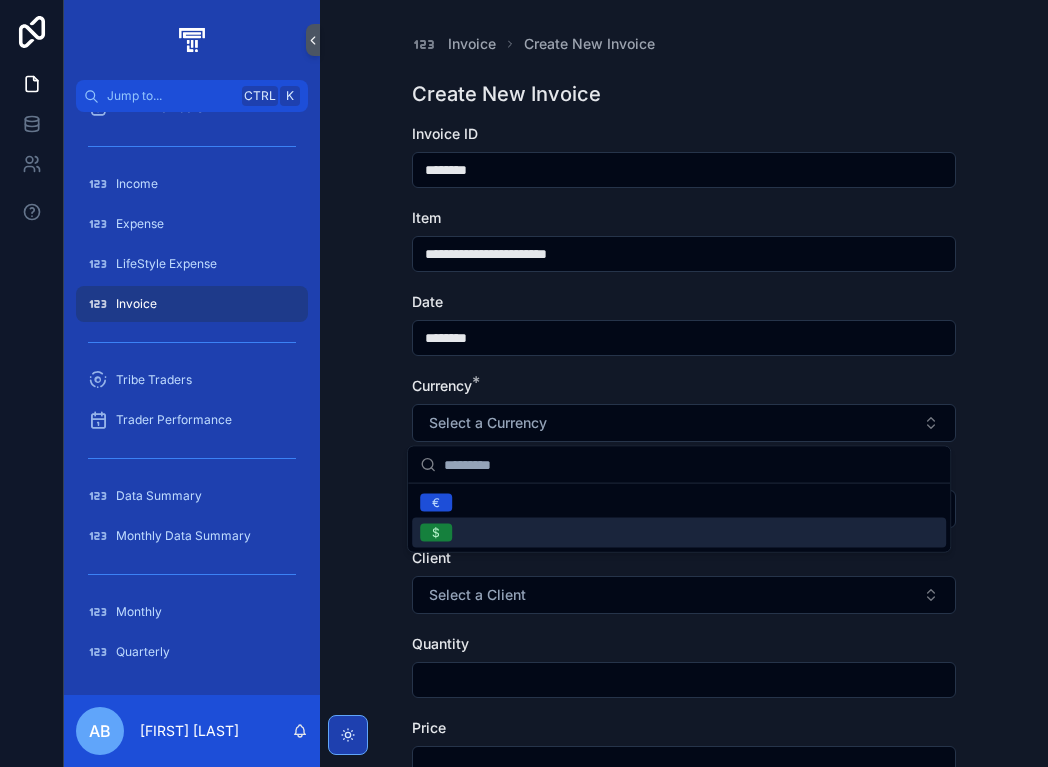click on "$" at bounding box center (679, 533) 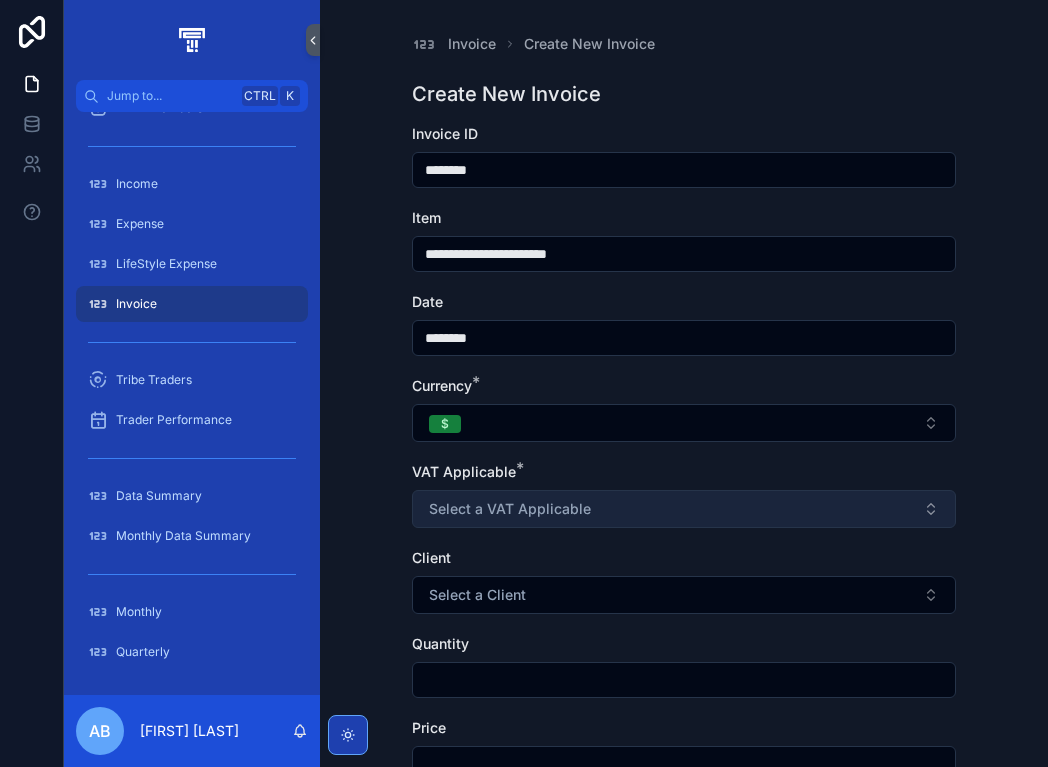 click on "Select a VAT Applicable" at bounding box center [510, 509] 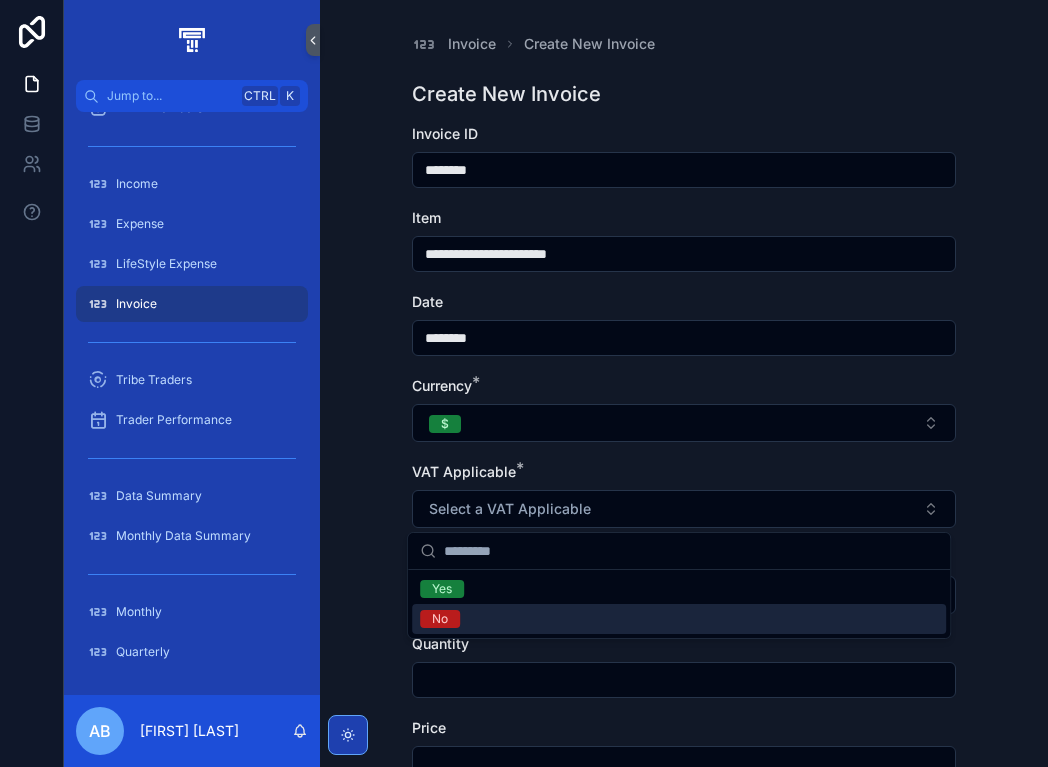click on "No" at bounding box center [679, 619] 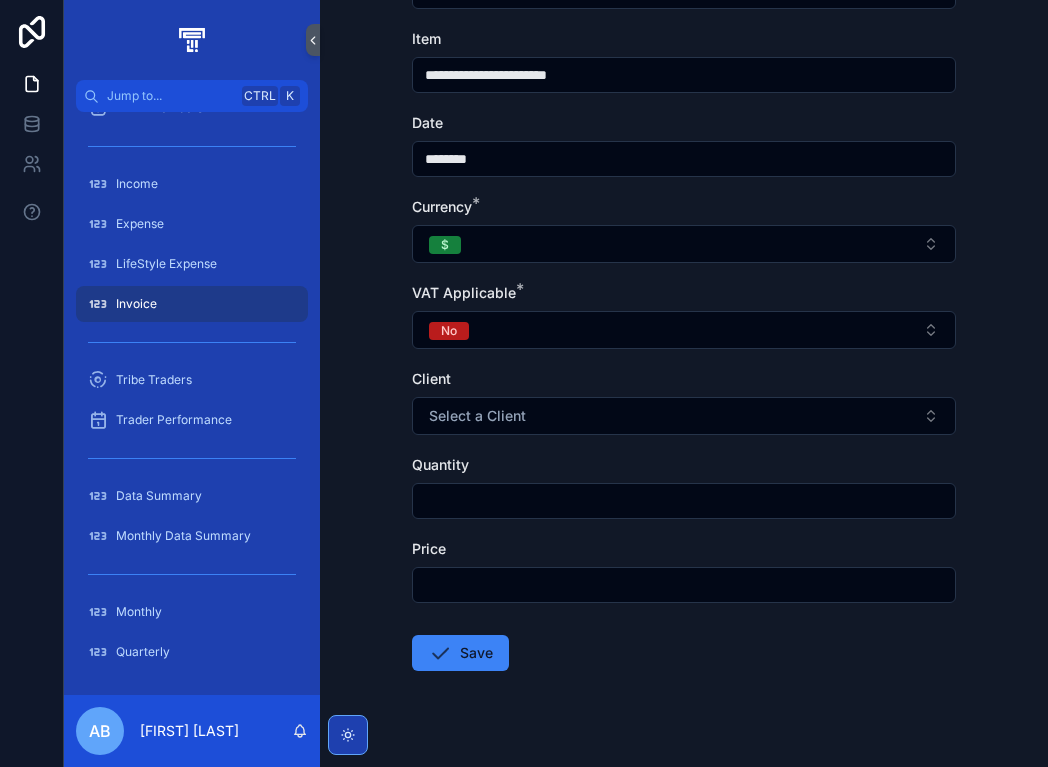 scroll, scrollTop: 200, scrollLeft: 0, axis: vertical 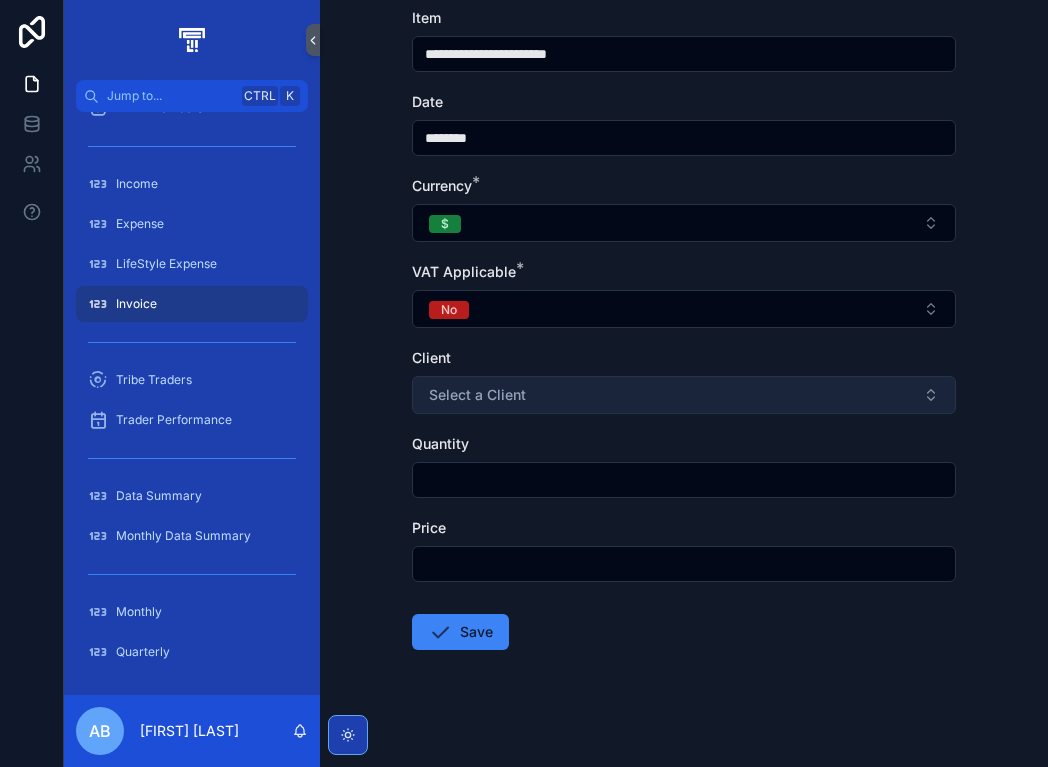 click on "Select a Client" at bounding box center [684, 395] 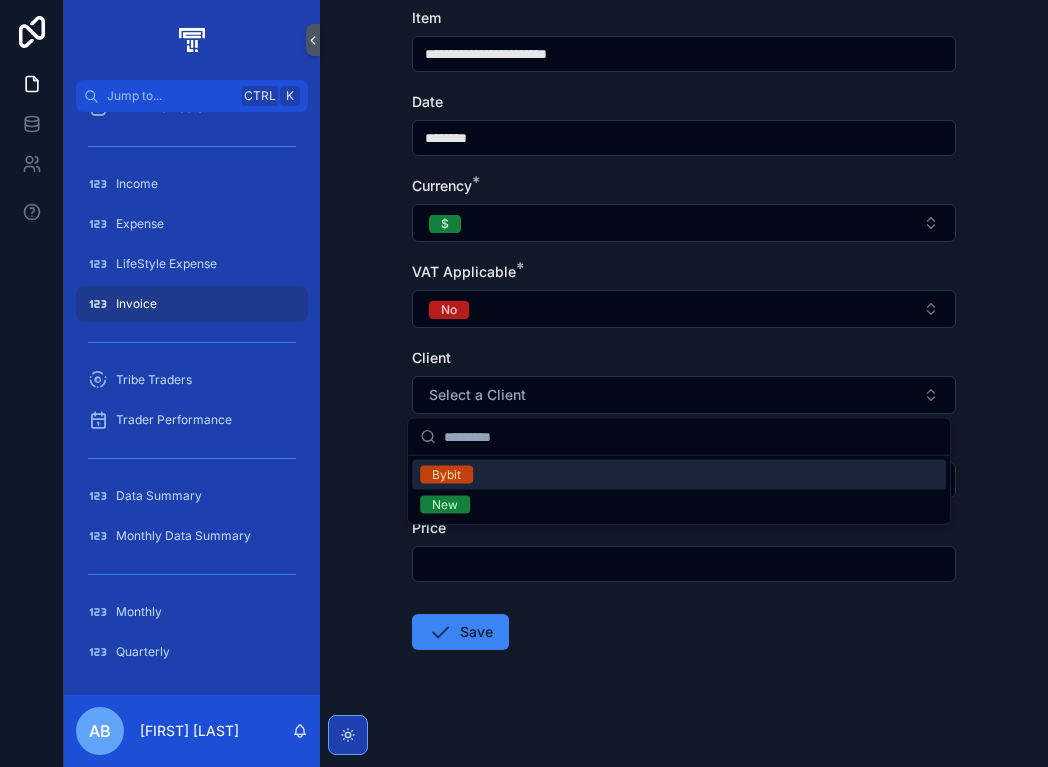click on "Bybit" at bounding box center (679, 475) 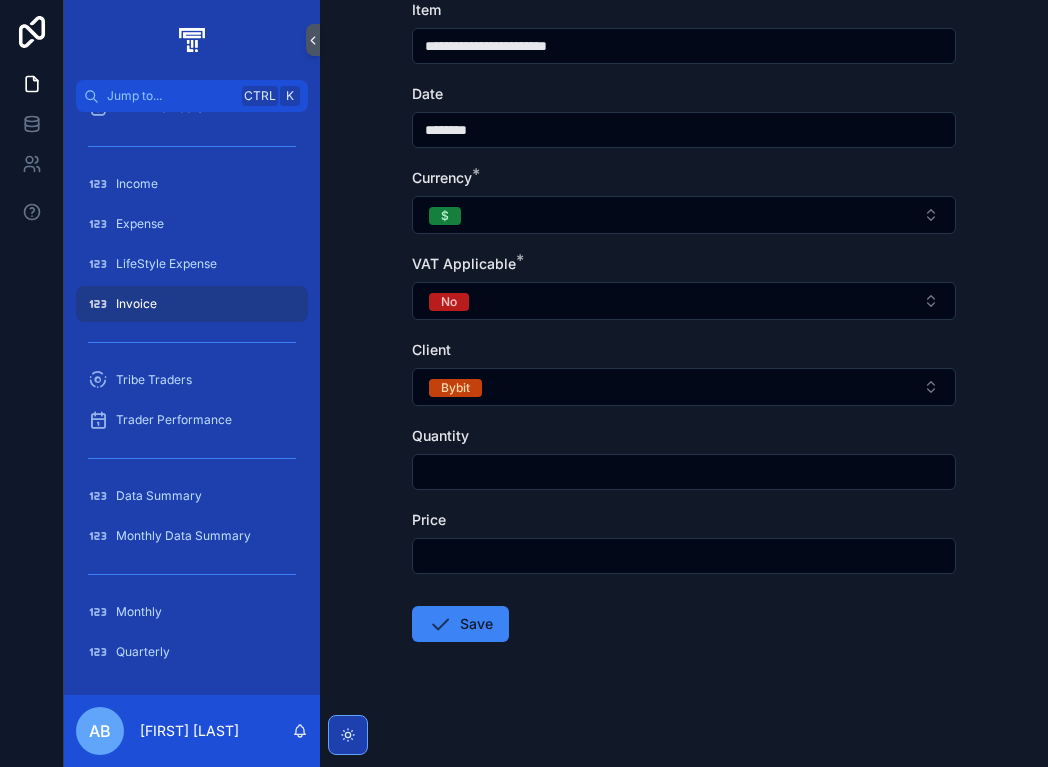scroll, scrollTop: 211, scrollLeft: 0, axis: vertical 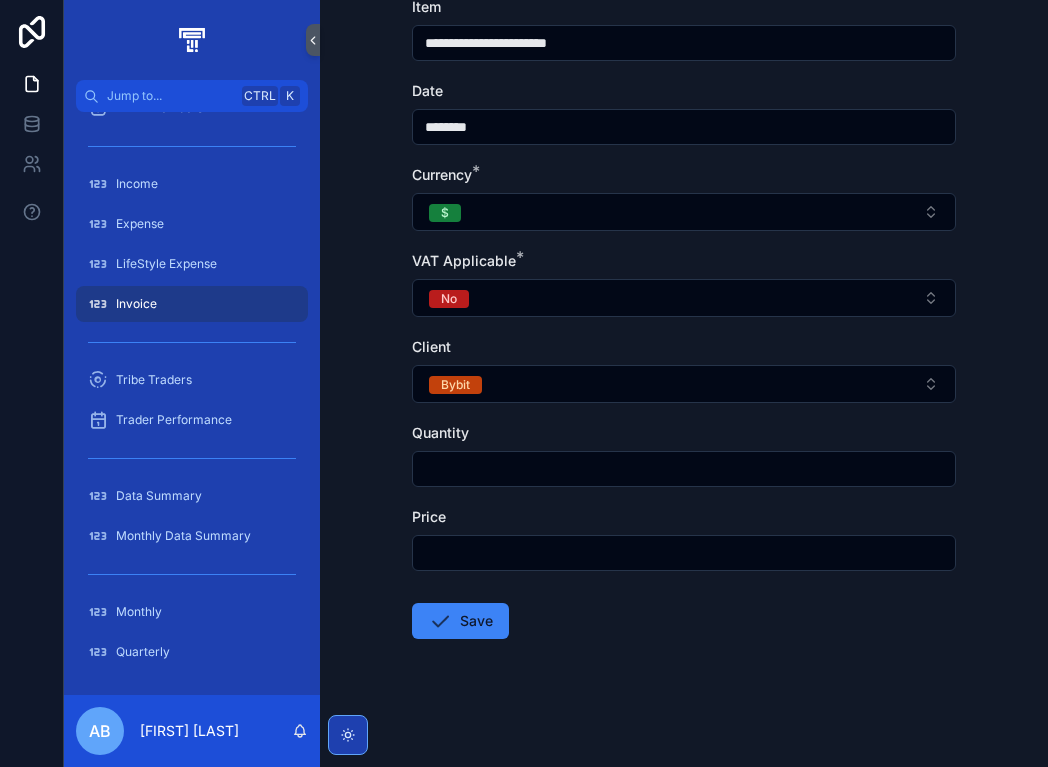 click at bounding box center [684, 469] 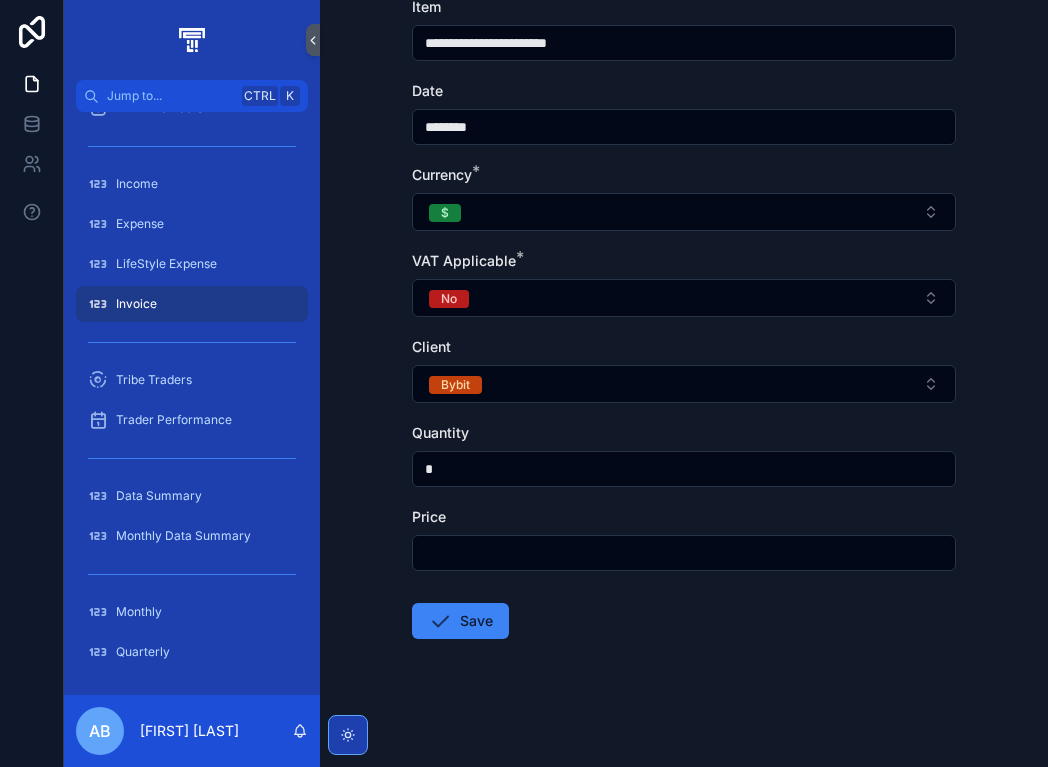 click at bounding box center [684, 553] 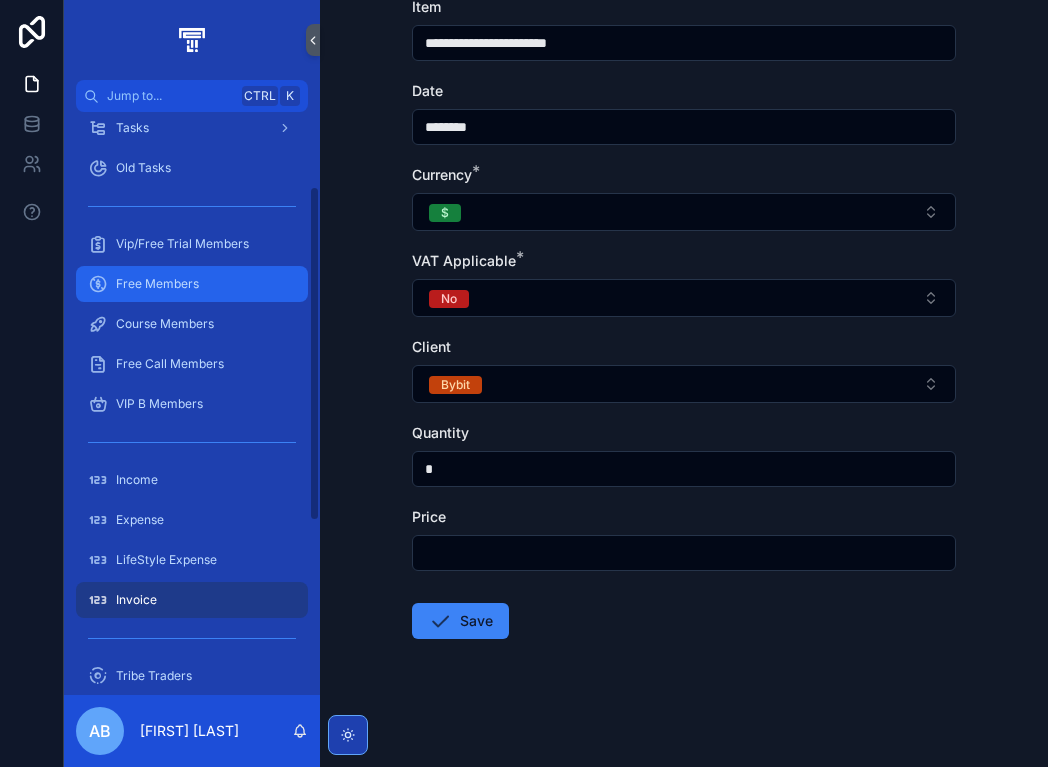 scroll, scrollTop: 128, scrollLeft: 0, axis: vertical 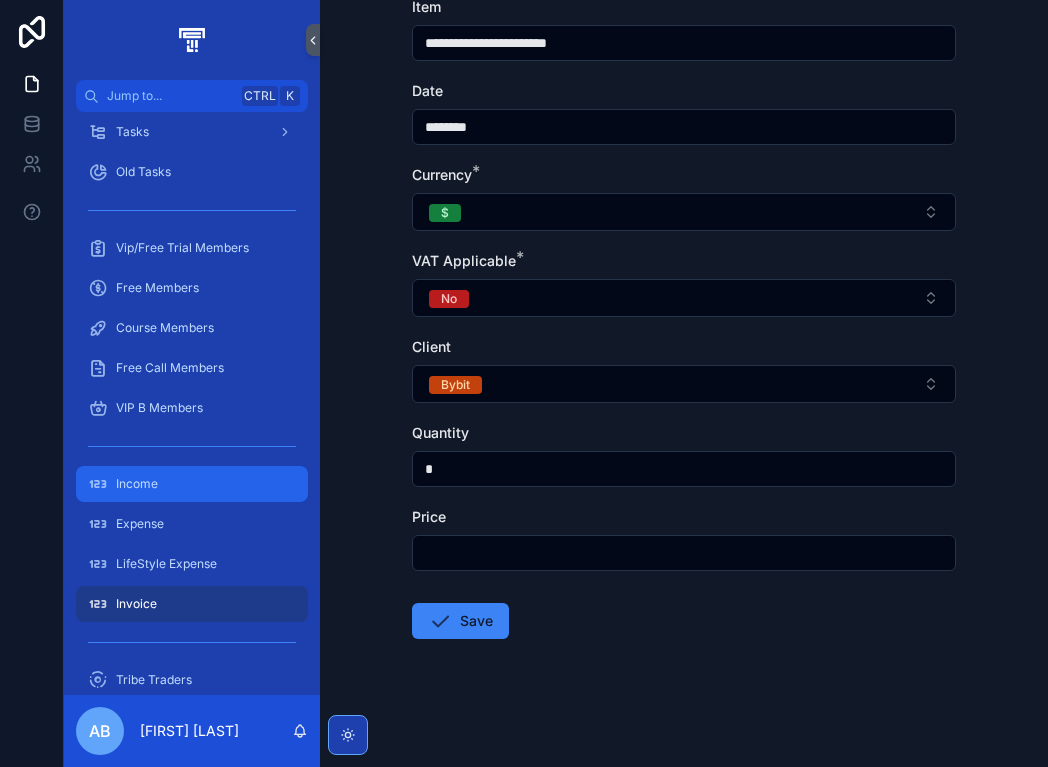 click on "Income" at bounding box center [192, 484] 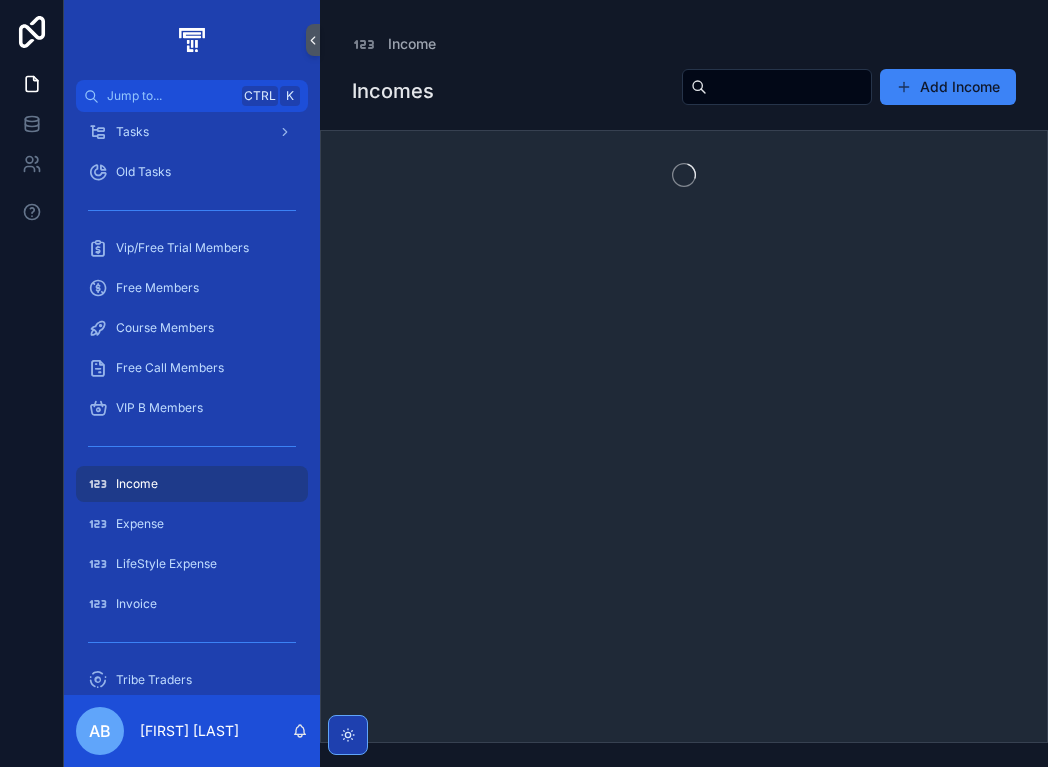 scroll, scrollTop: 0, scrollLeft: 0, axis: both 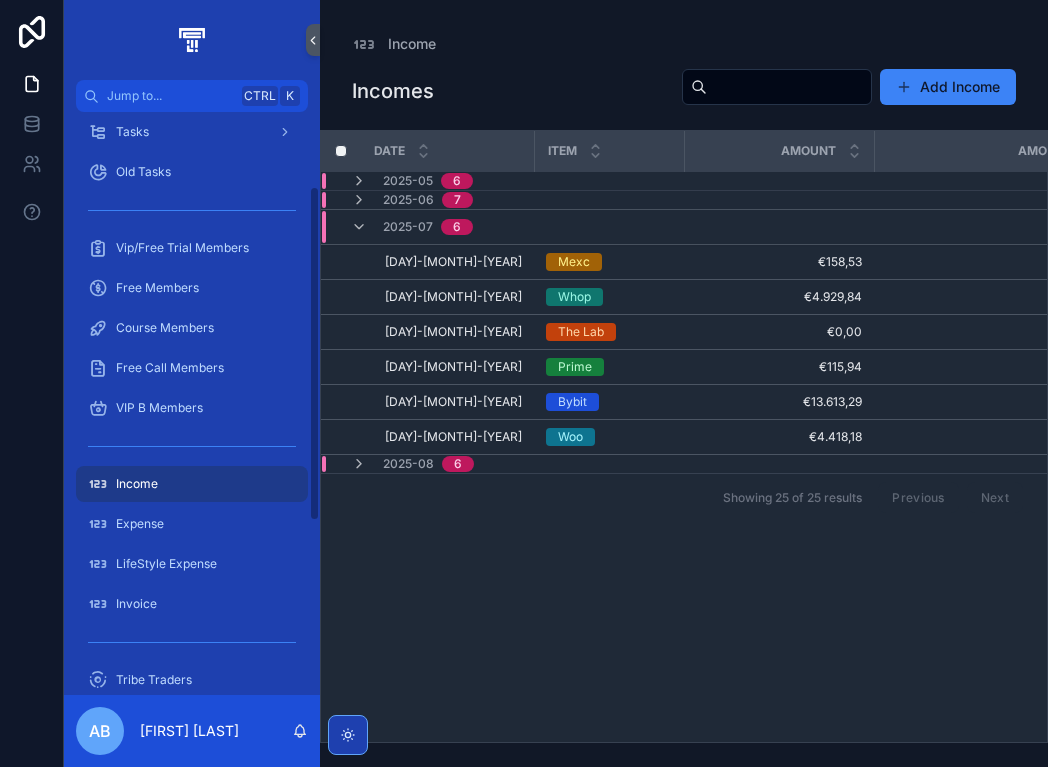 click at bounding box center (192, 642) 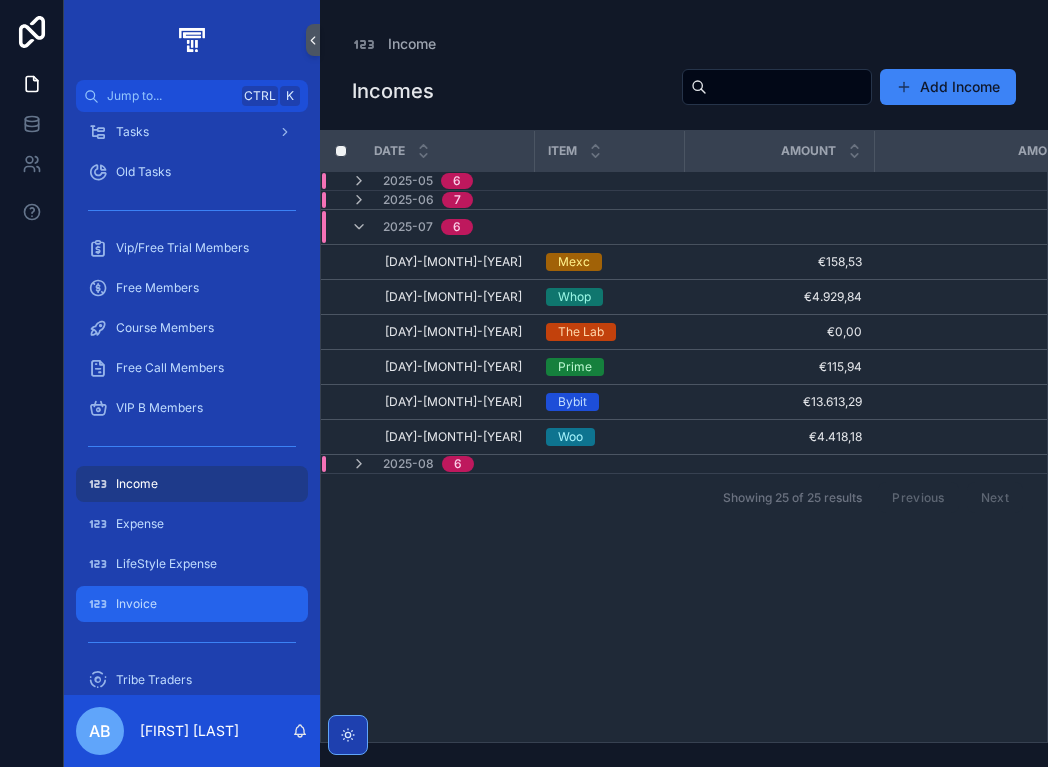 click on "Invoice" at bounding box center (192, 604) 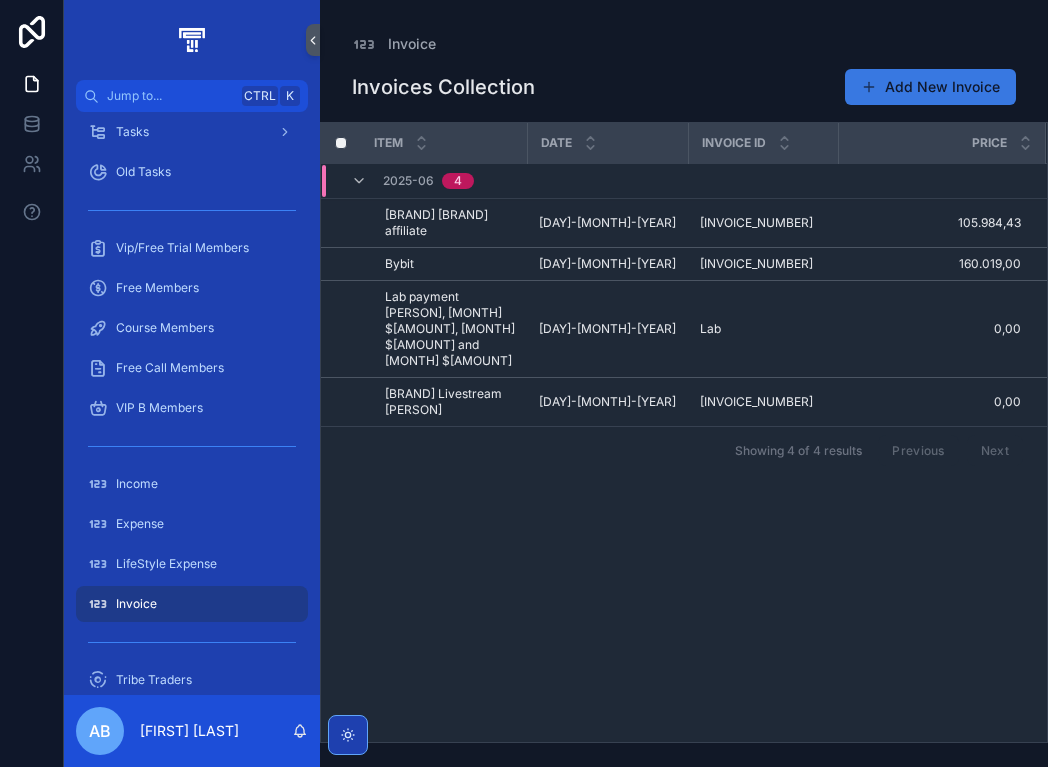 click on "Add New Invoice" at bounding box center (930, 87) 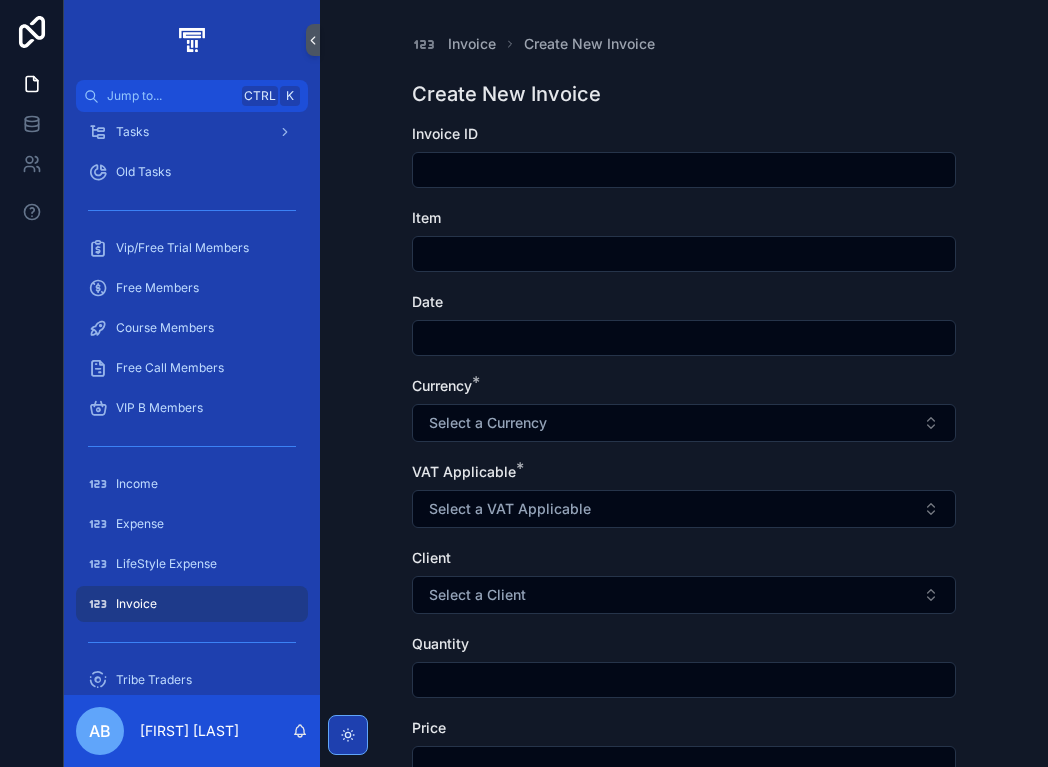 click at bounding box center [684, 170] 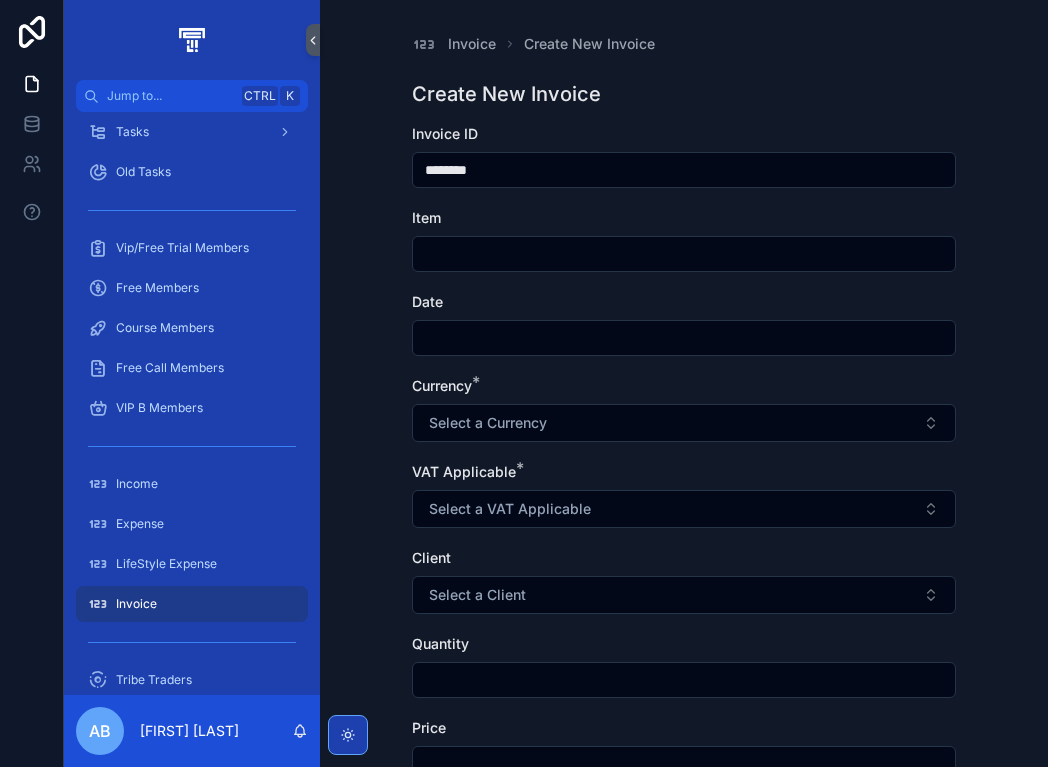 type on "********" 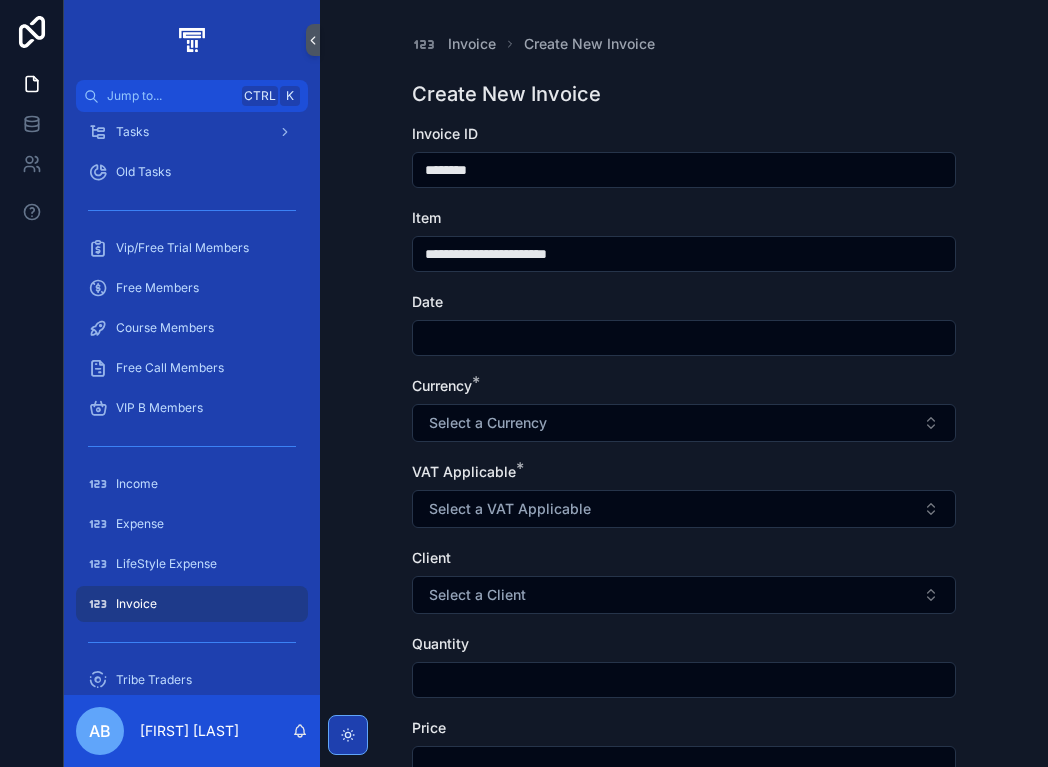 click at bounding box center [684, 338] 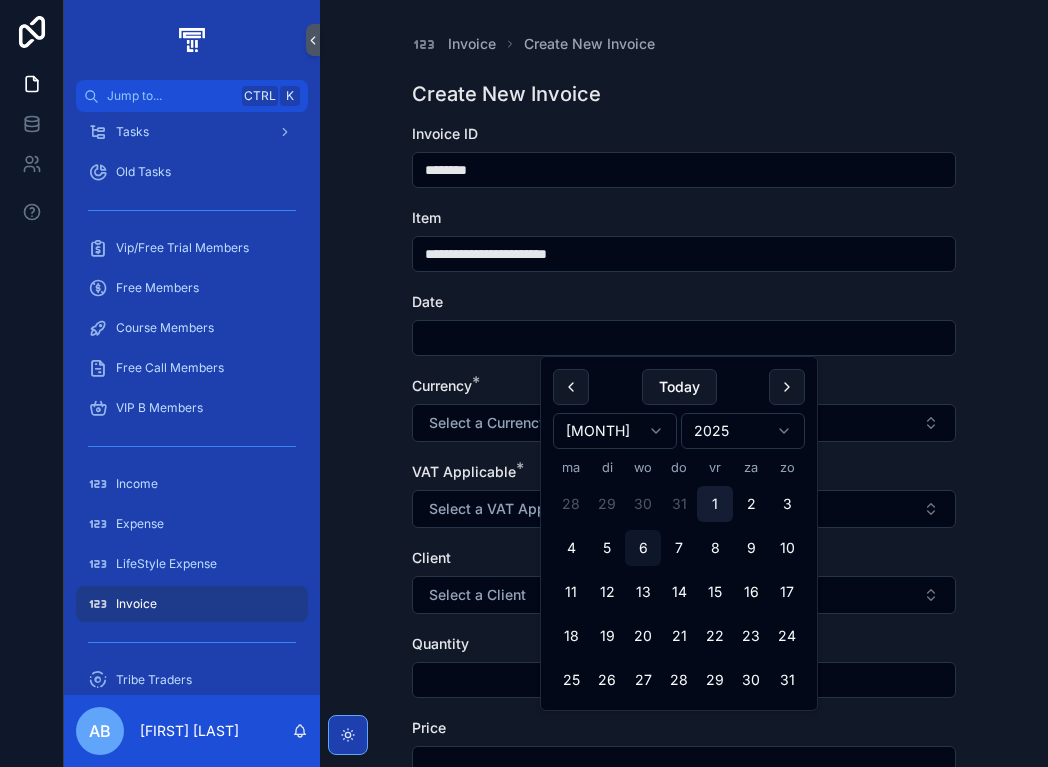 click on "1" at bounding box center (715, 504) 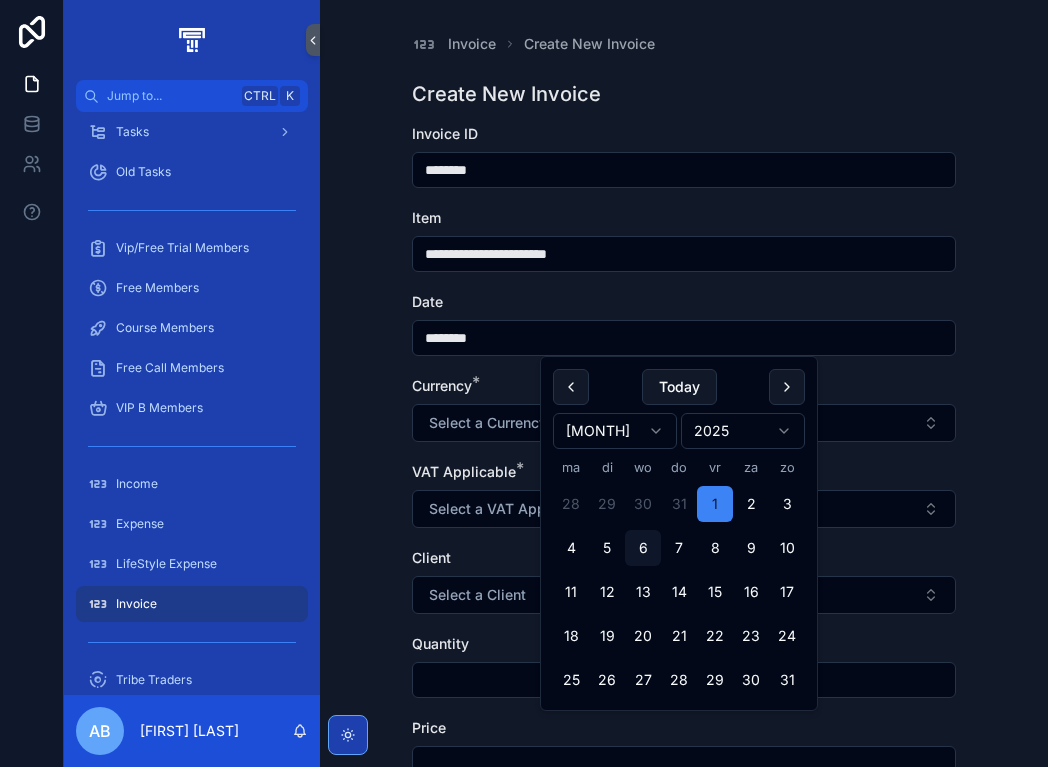 type on "********" 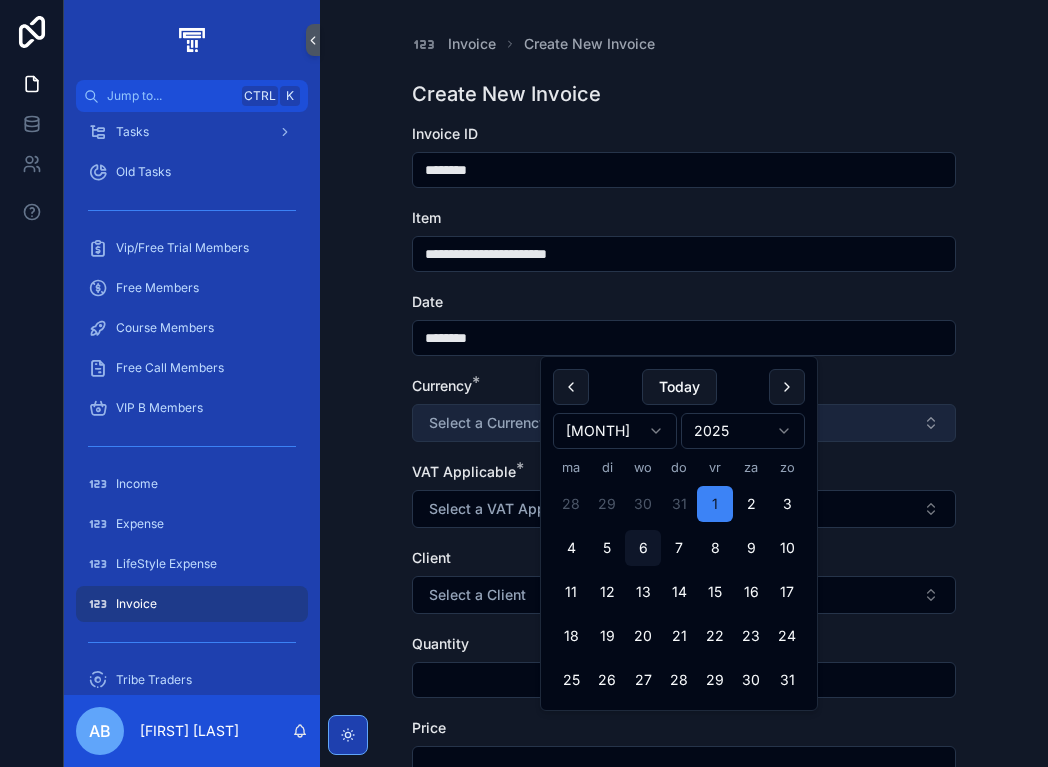 click on "Select a Currency" at bounding box center [488, 423] 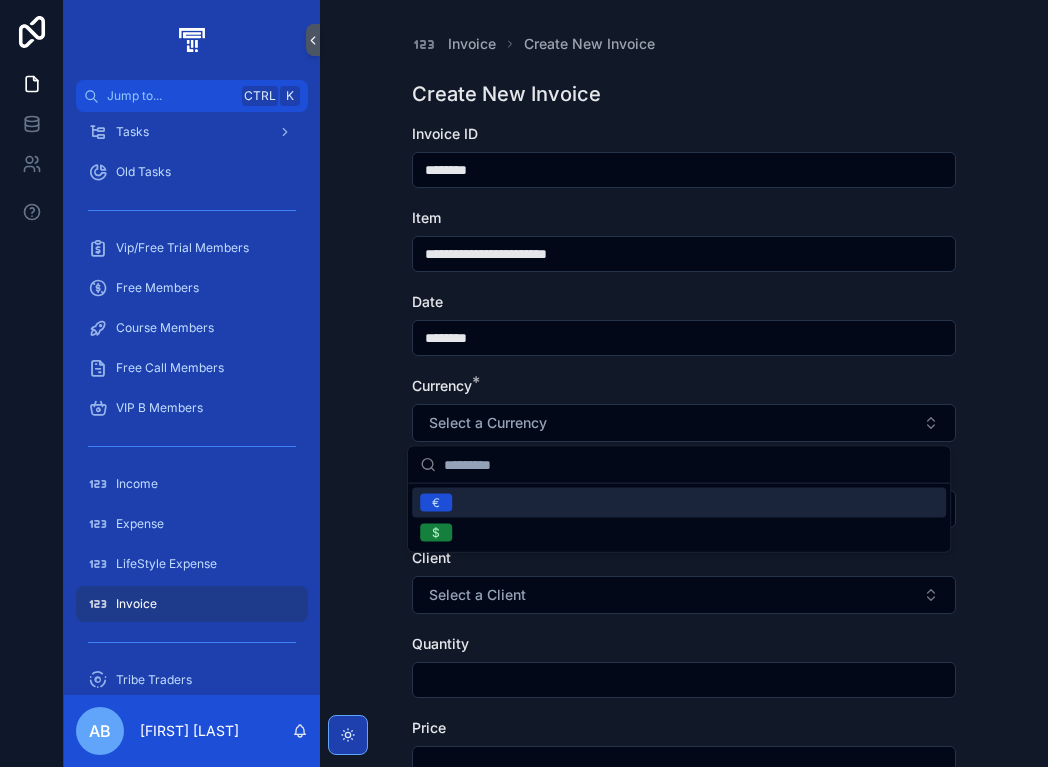 click on "€" at bounding box center [679, 503] 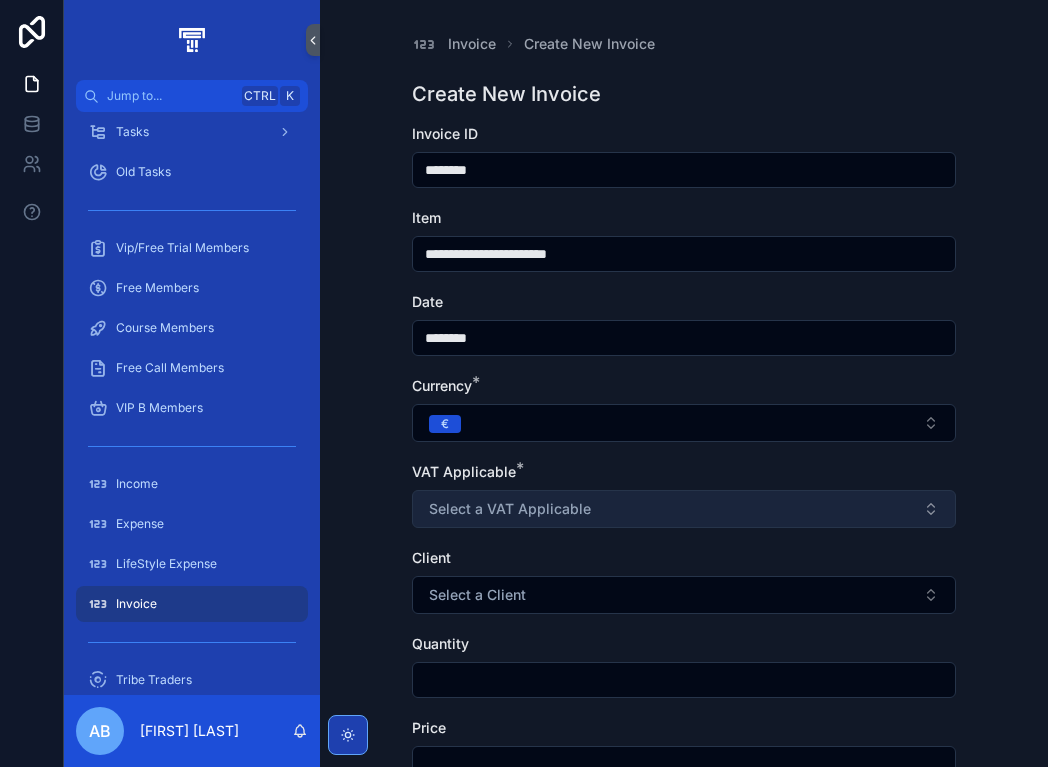 click on "Select a VAT Applicable" at bounding box center [684, 509] 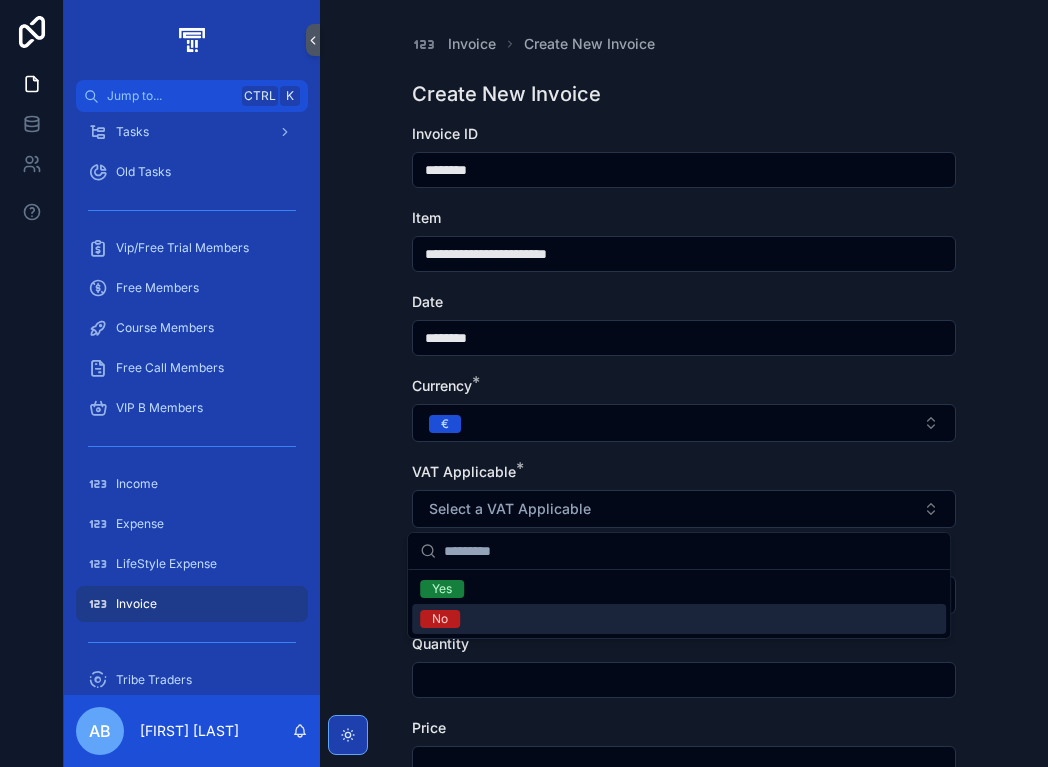 click on "No" at bounding box center (679, 619) 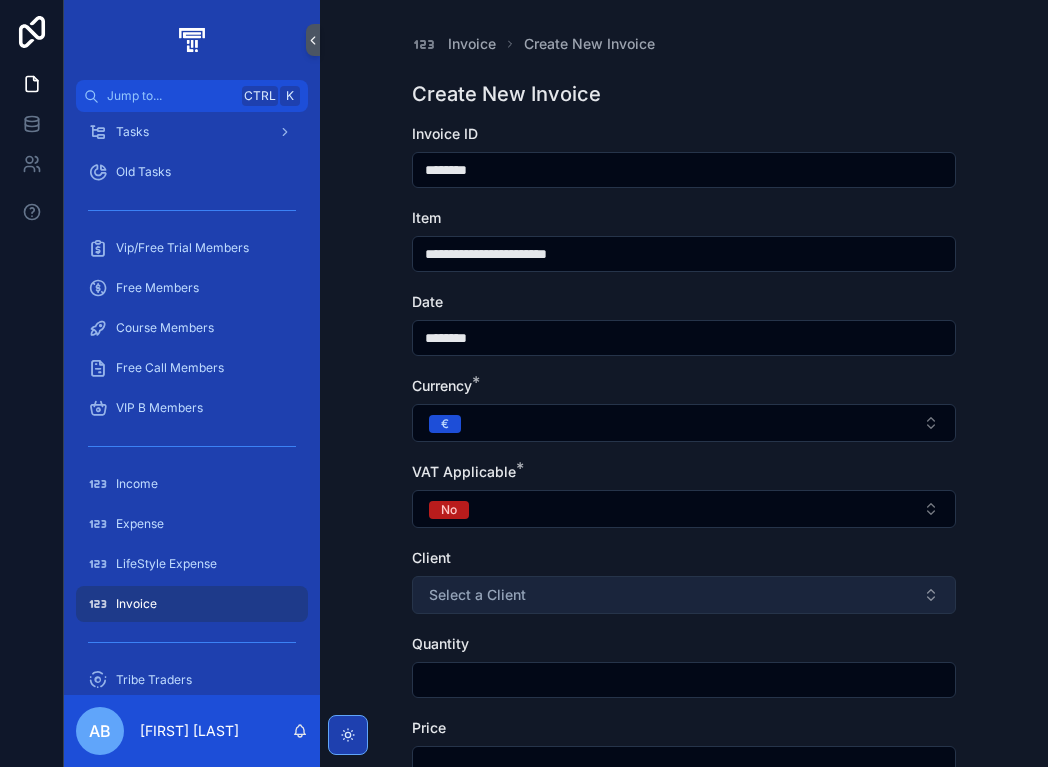 click on "Select a Client" at bounding box center (477, 595) 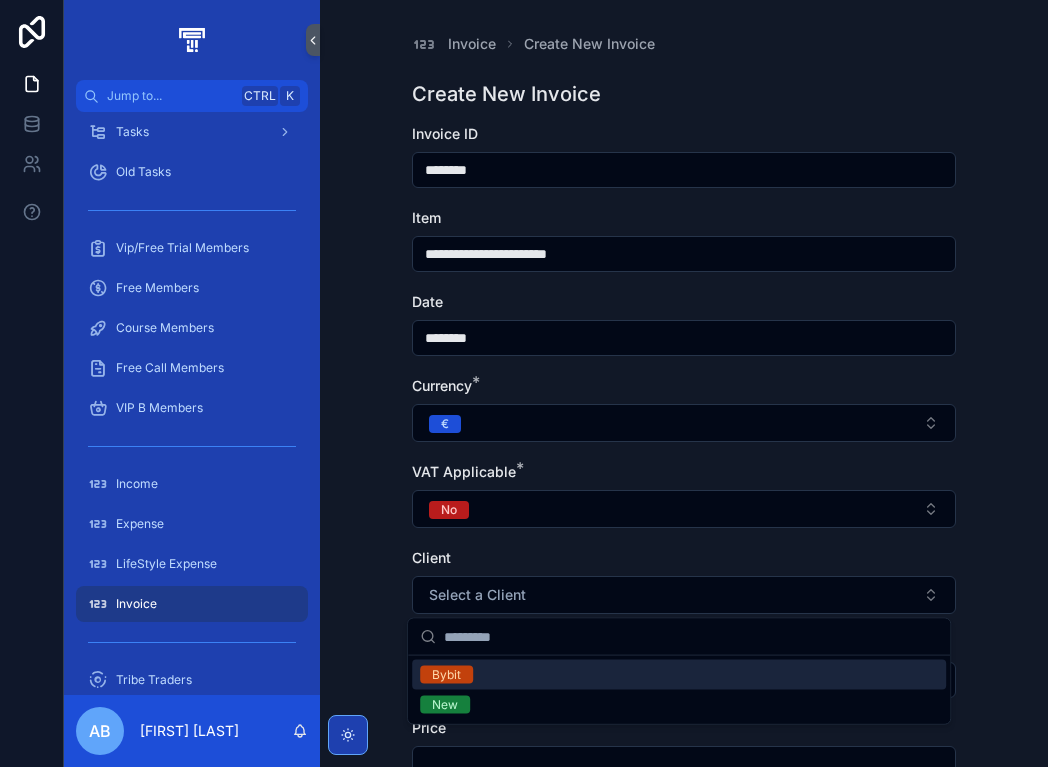 click on "Bybit" at bounding box center (446, 675) 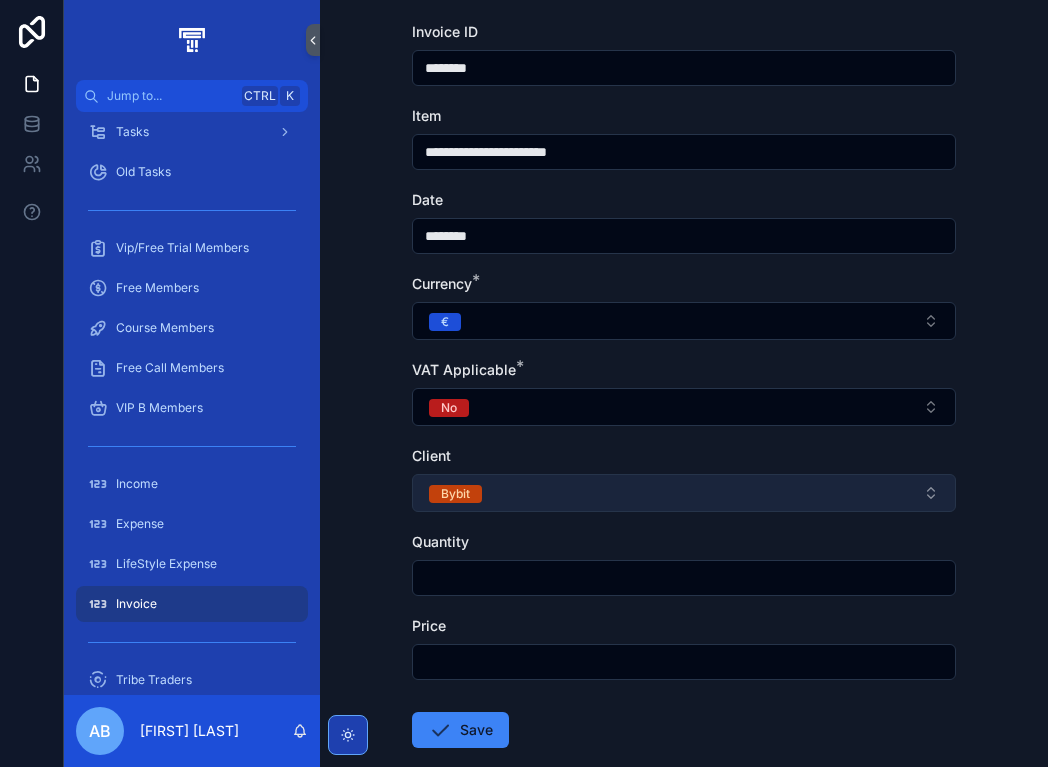 scroll, scrollTop: 211, scrollLeft: 0, axis: vertical 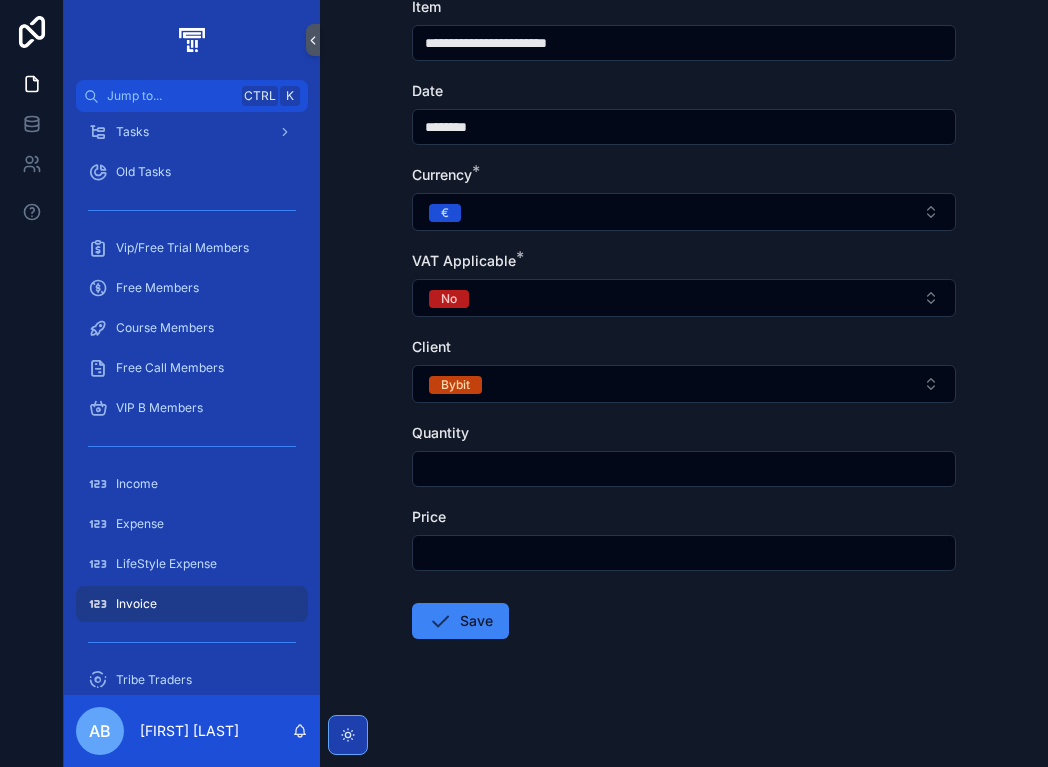 drag, startPoint x: 476, startPoint y: 460, endPoint x: 479, endPoint y: 482, distance: 22.203604 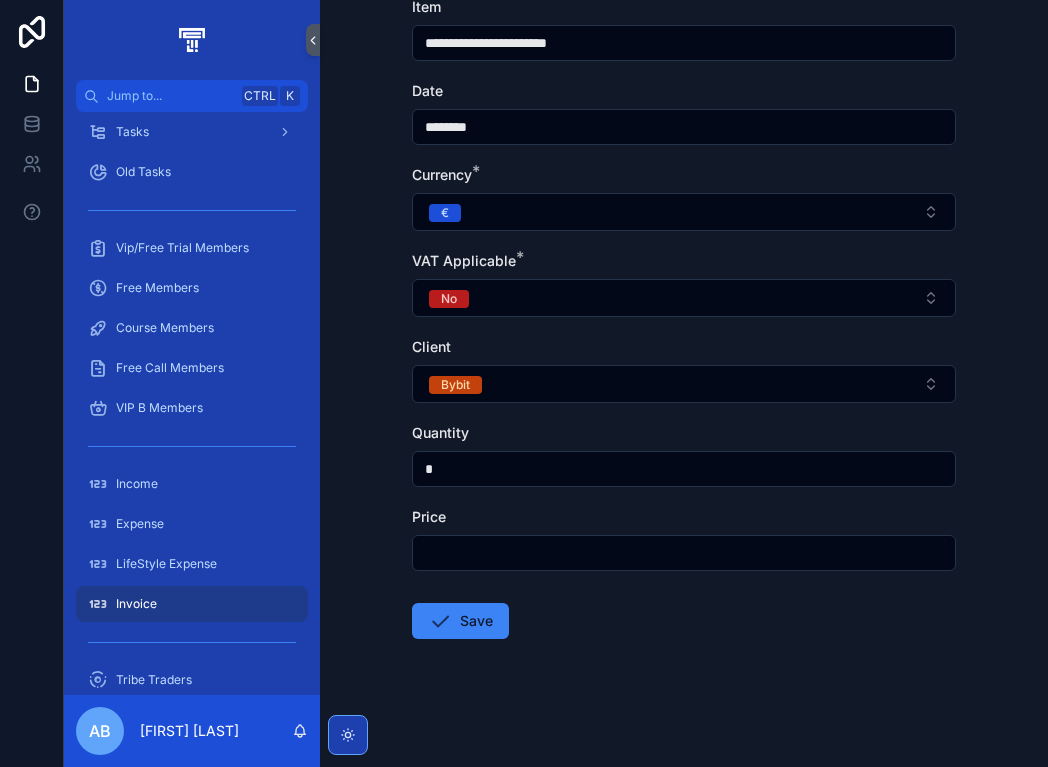 click at bounding box center [684, 553] 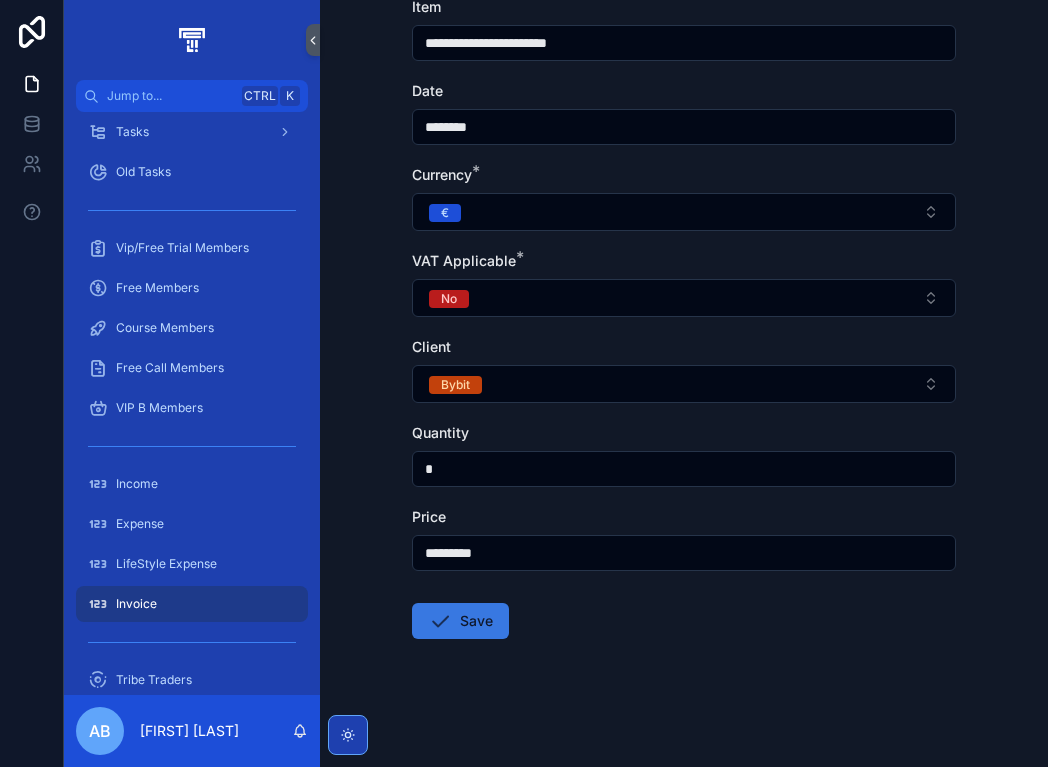 type on "*********" 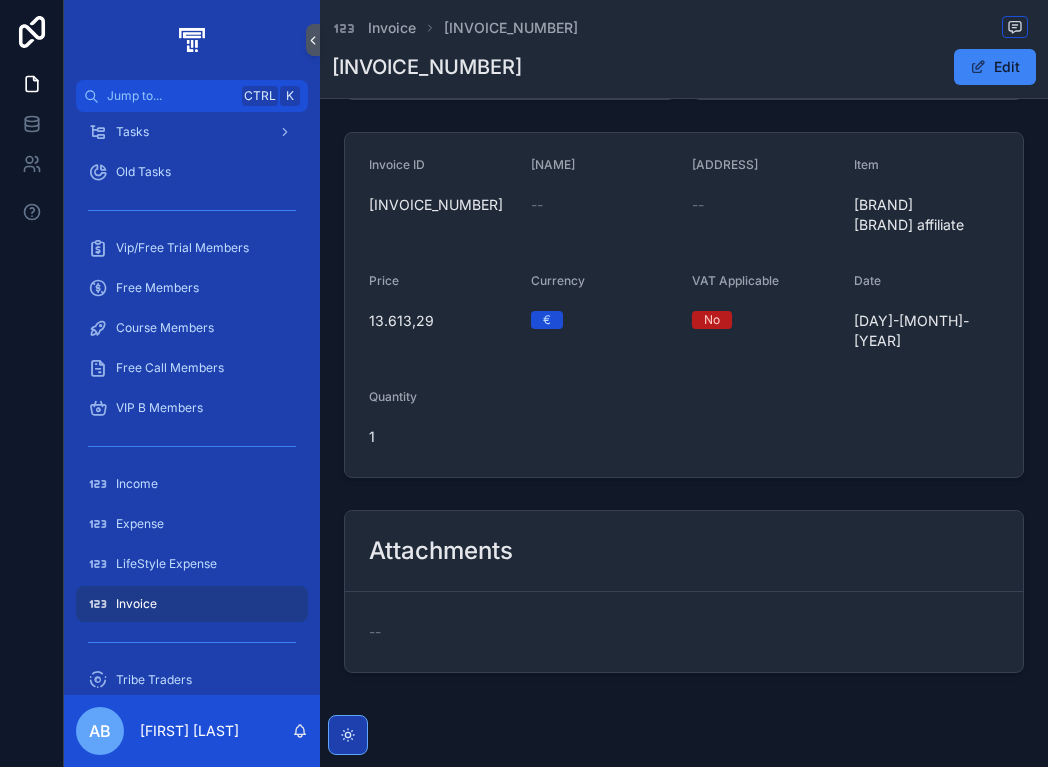 scroll, scrollTop: 0, scrollLeft: 0, axis: both 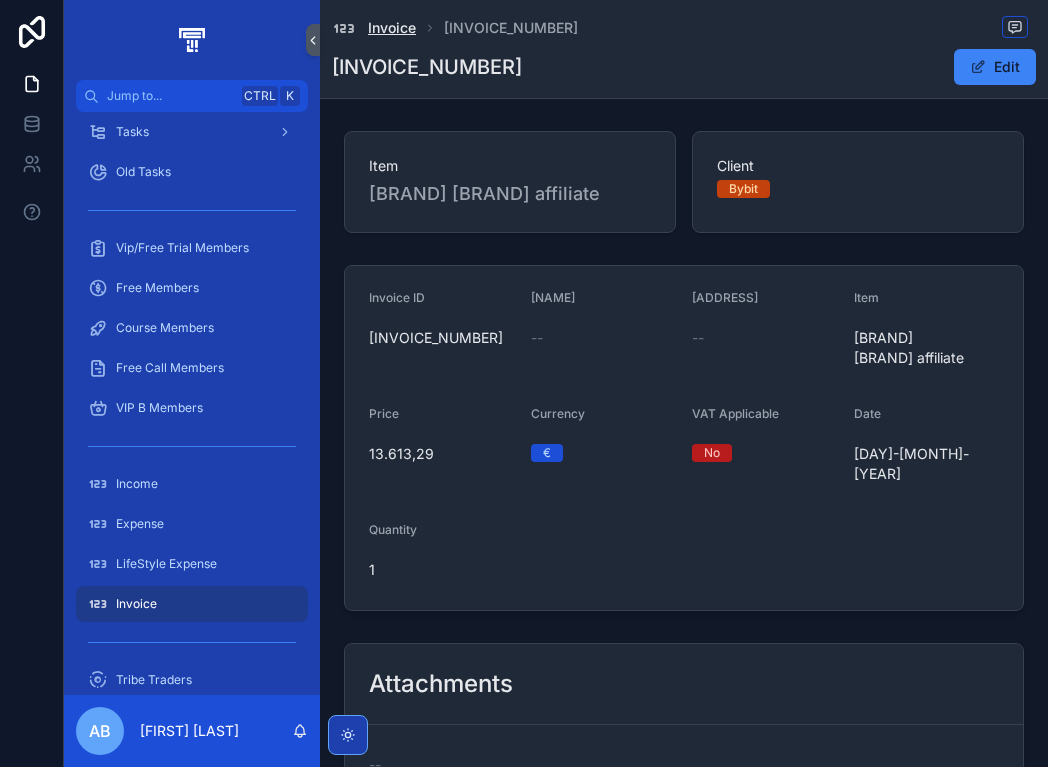 click on "Invoice" at bounding box center (392, 28) 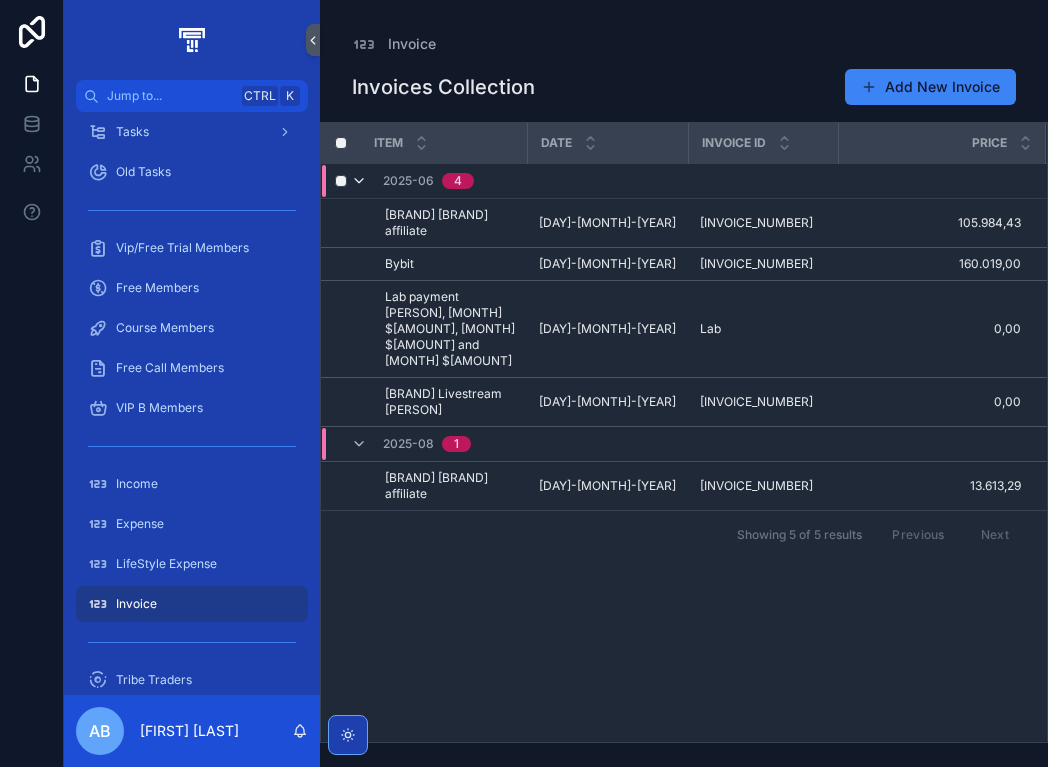 click at bounding box center [359, 181] 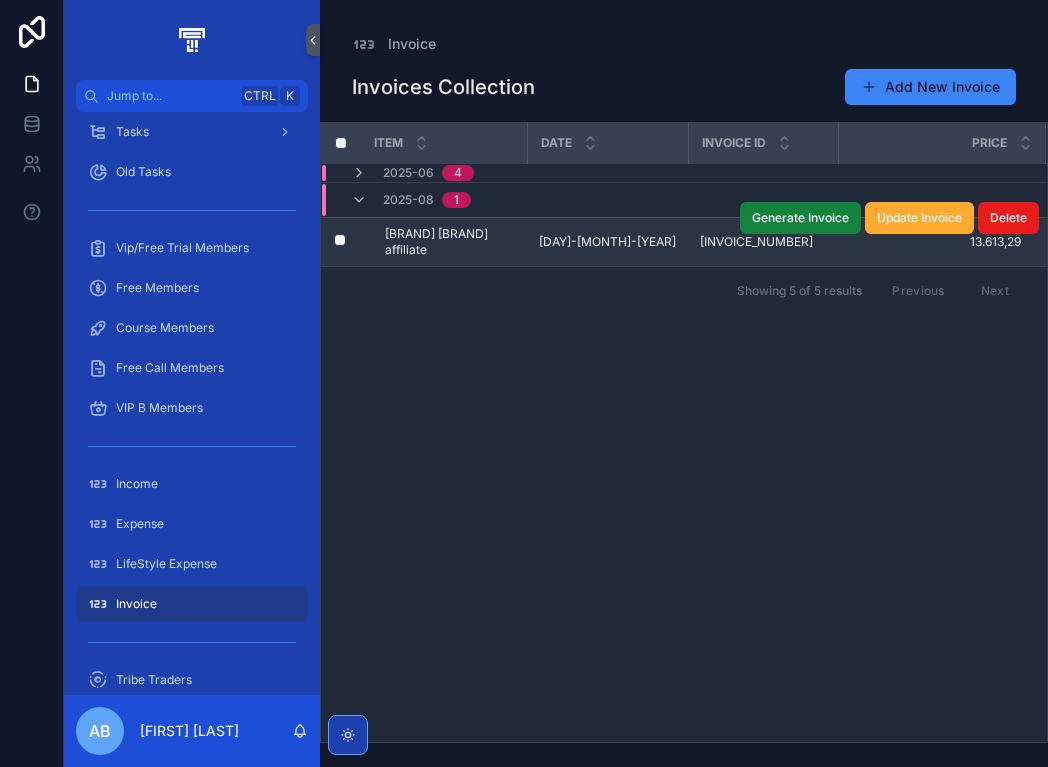 click on "Generate Invoice" at bounding box center [800, 218] 